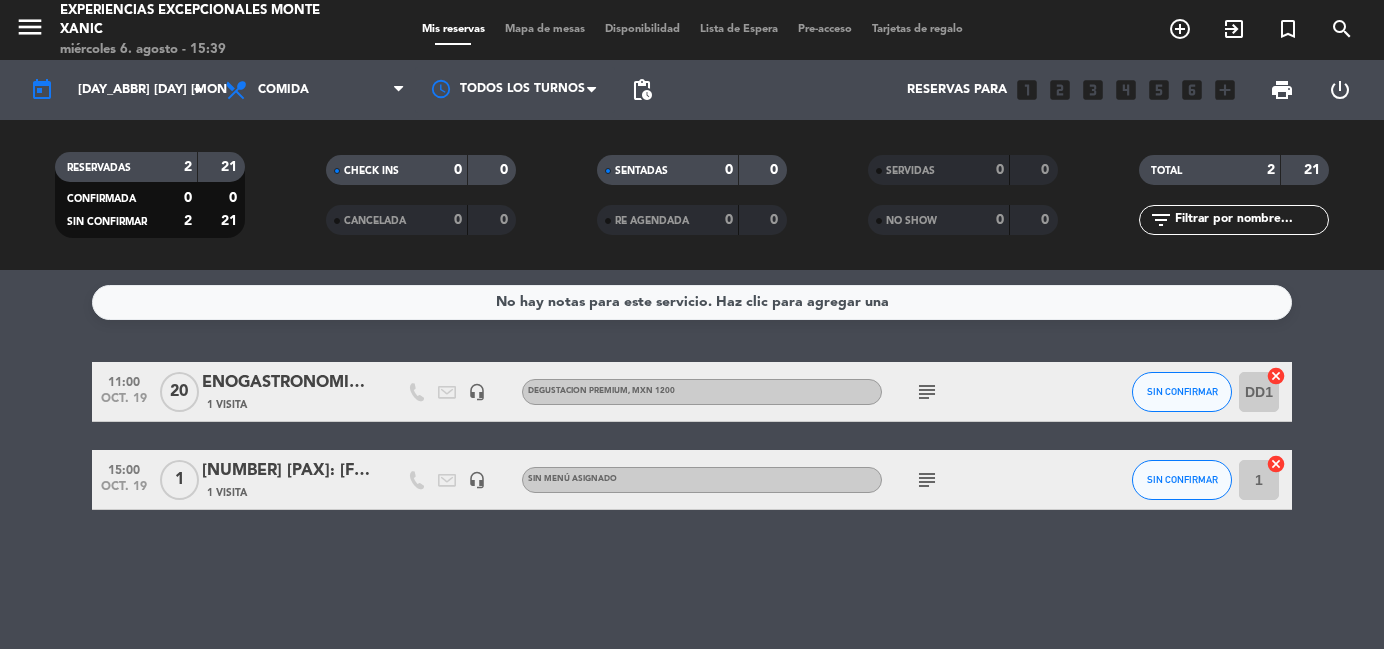 scroll, scrollTop: 0, scrollLeft: 0, axis: both 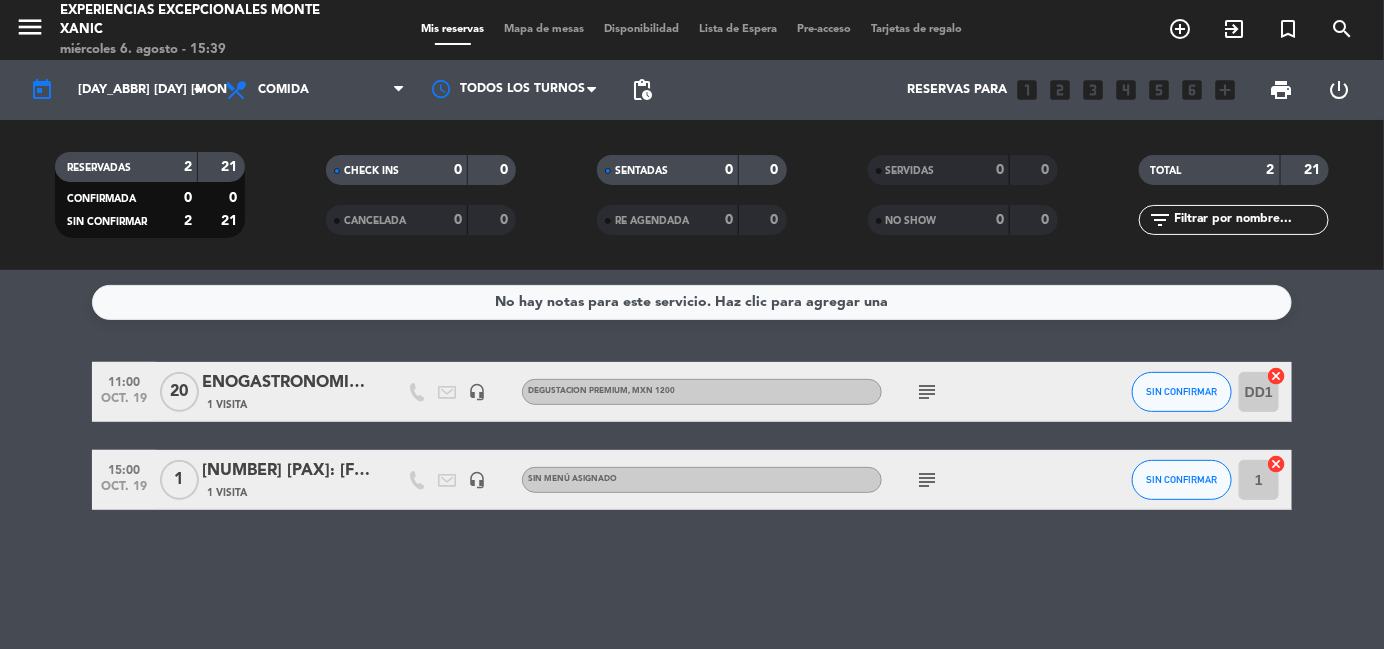 click on "add_circle_outline" at bounding box center [1180, 29] 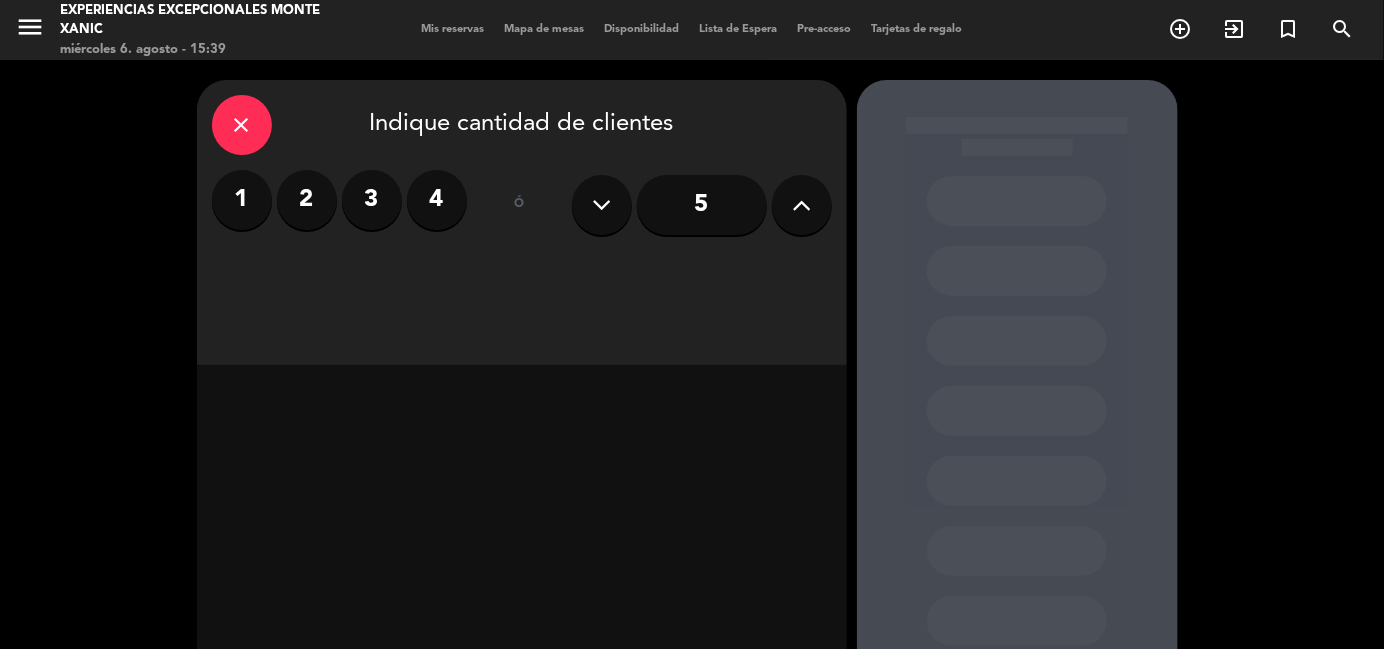 click on "2" at bounding box center (307, 200) 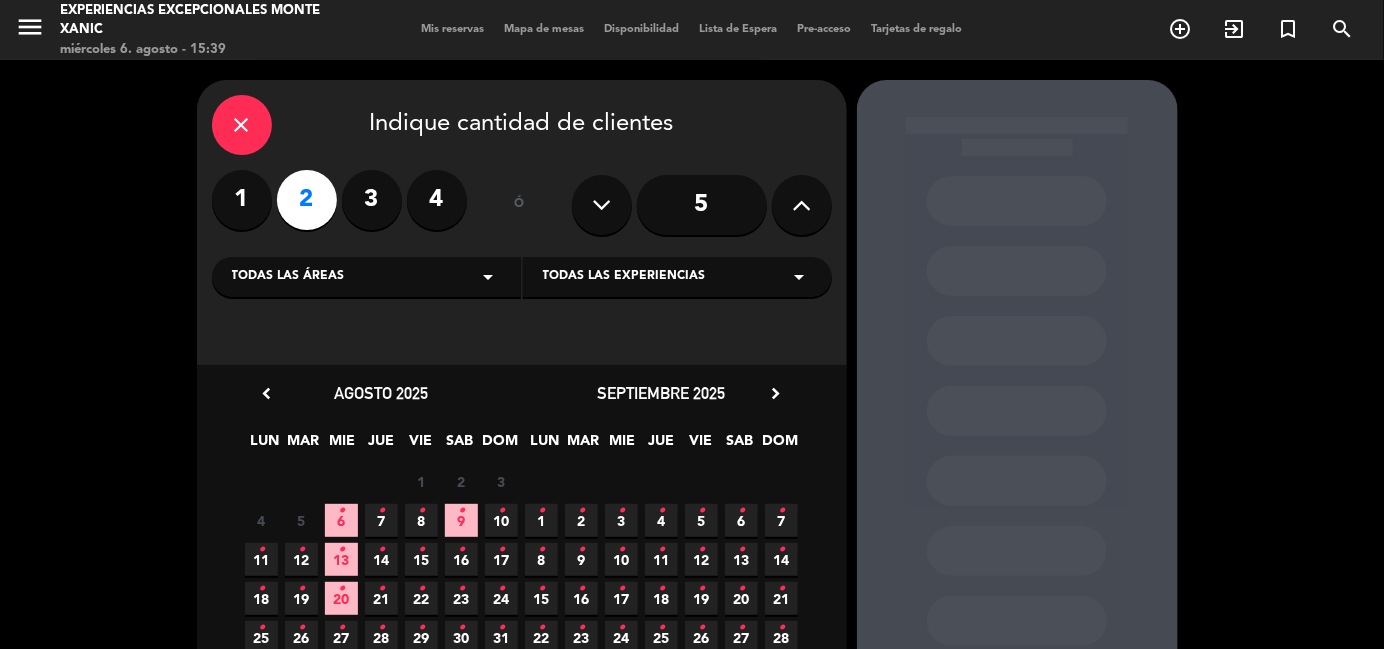 click on "Todas las experiencias   arrow_drop_down" at bounding box center [677, 277] 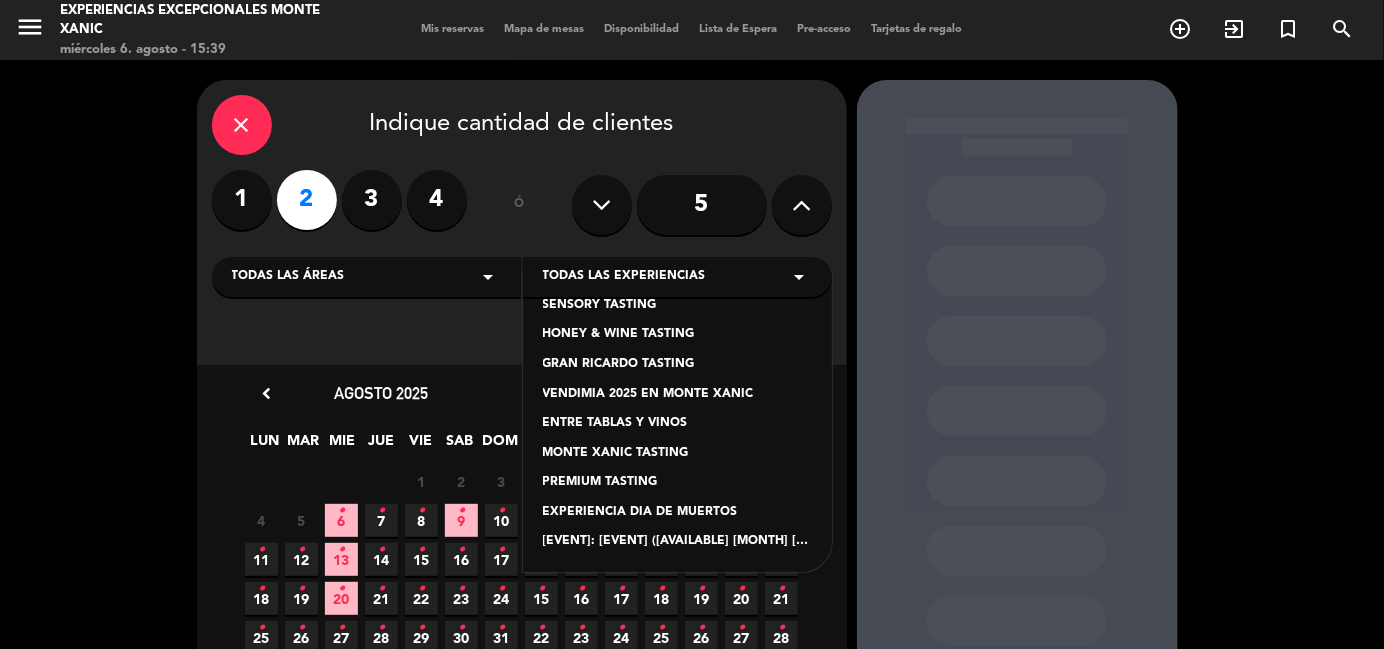 scroll, scrollTop: 0, scrollLeft: 0, axis: both 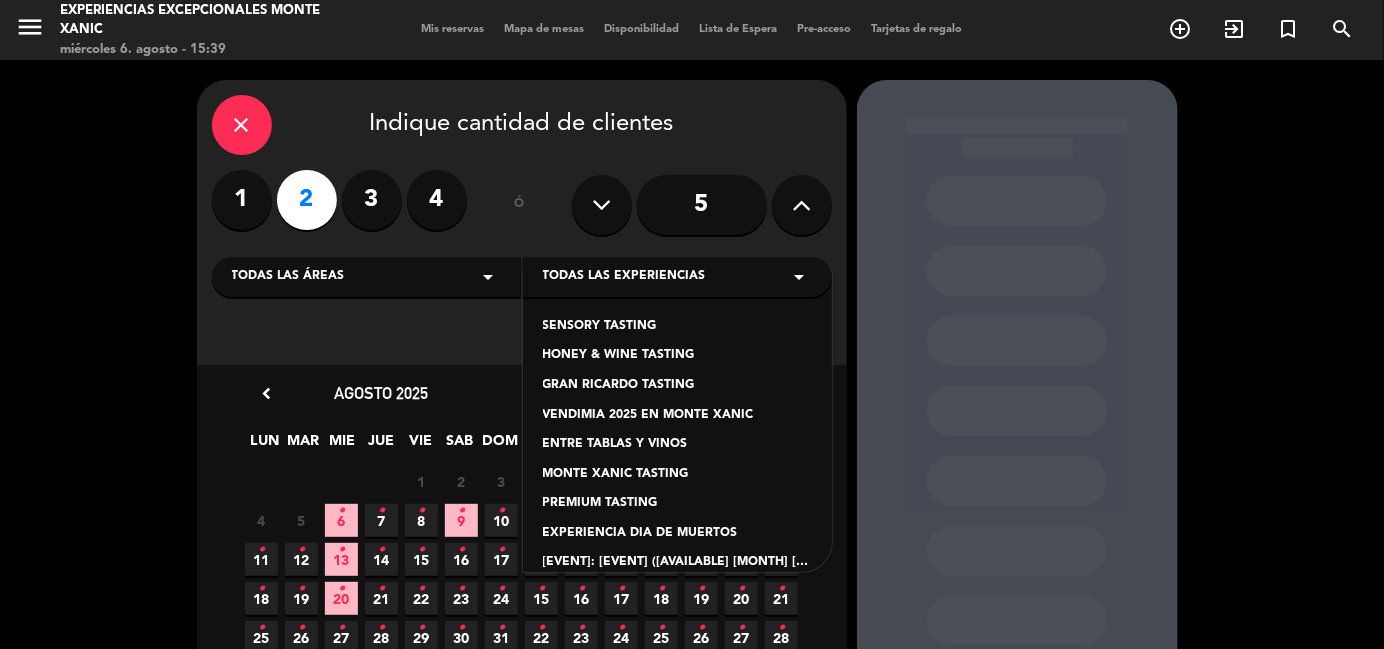 click on "VENDIMIA 2025 EN MONTE XANIC" at bounding box center [677, 416] 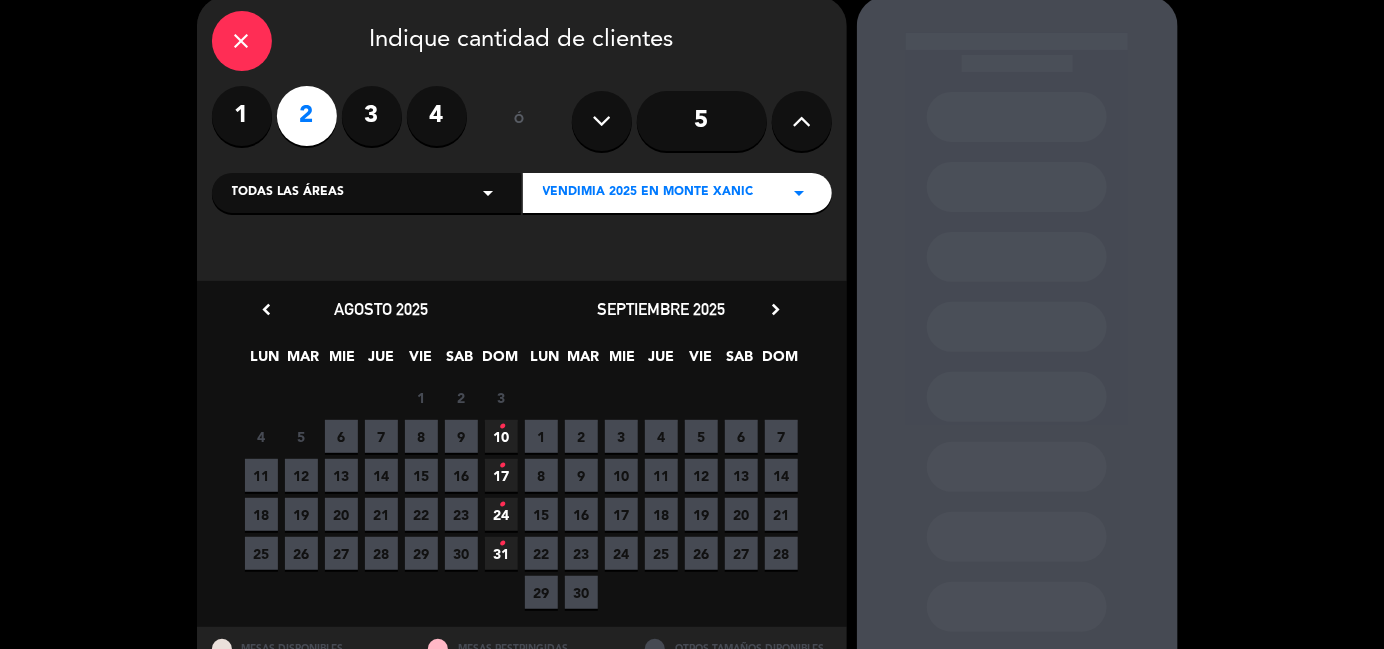 scroll, scrollTop: 92, scrollLeft: 0, axis: vertical 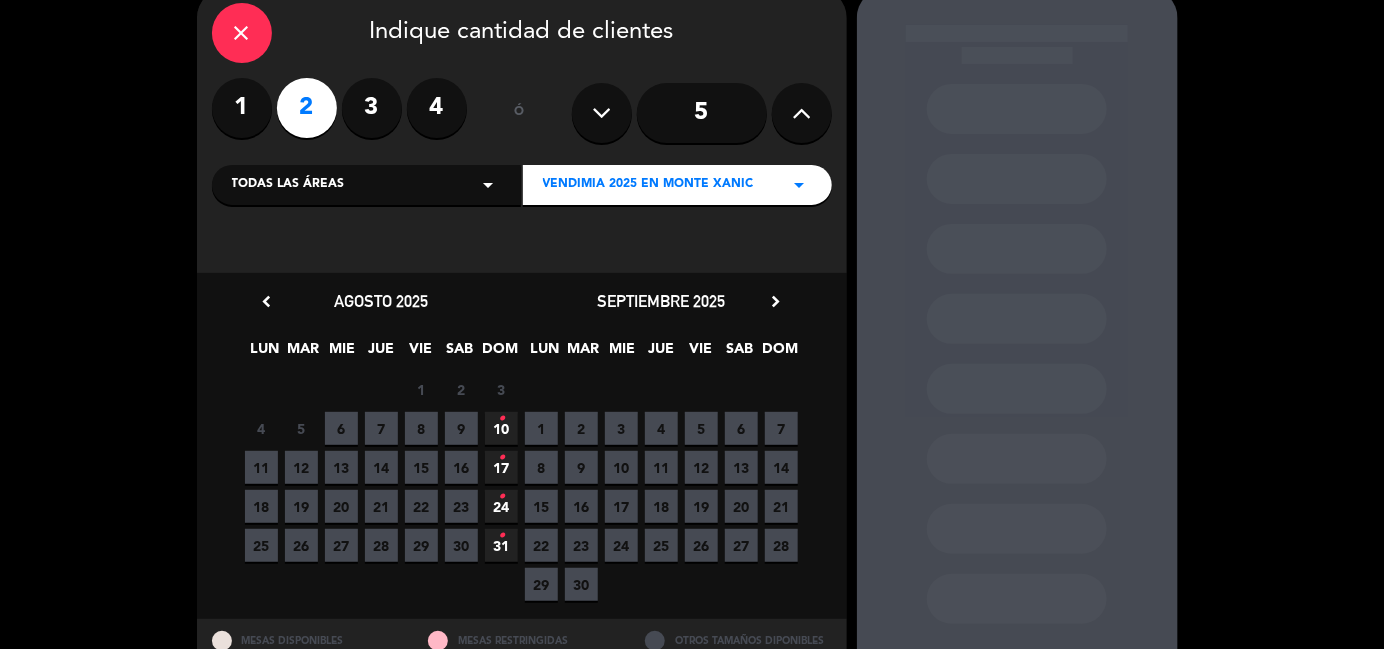 click on "•" at bounding box center (501, 458) 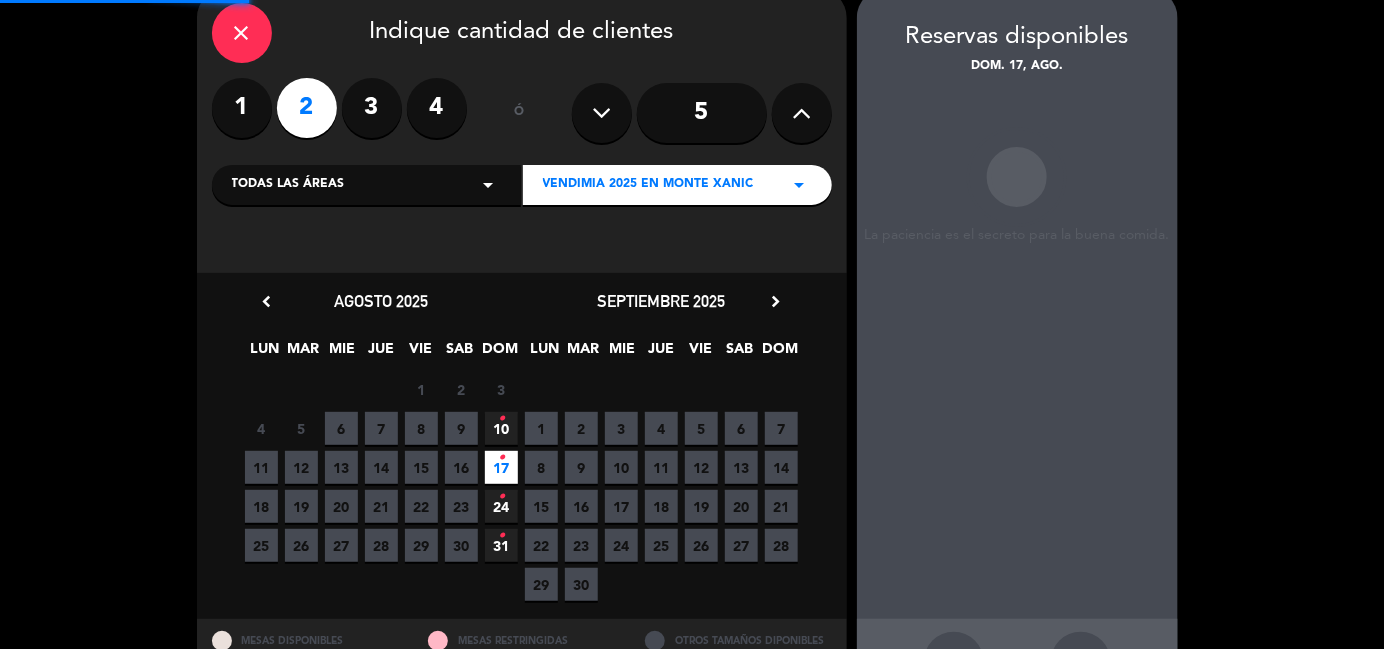 scroll, scrollTop: 80, scrollLeft: 0, axis: vertical 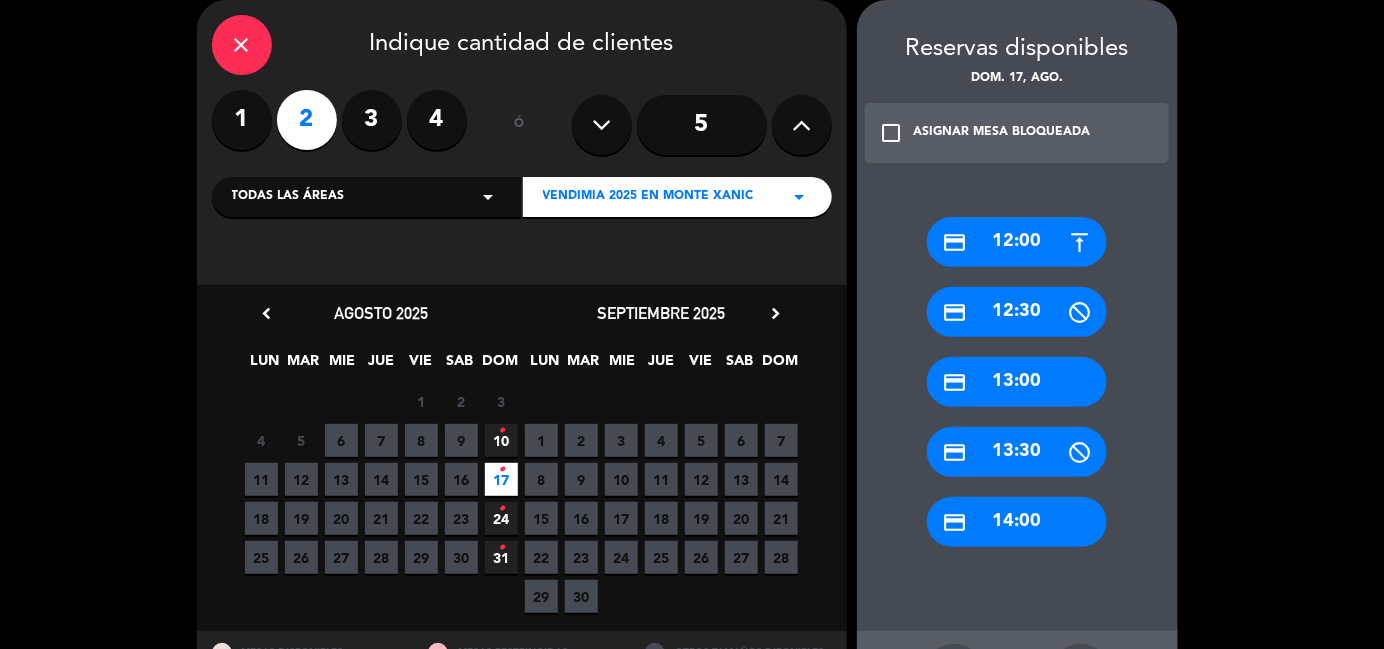 click on "close" at bounding box center (242, 45) 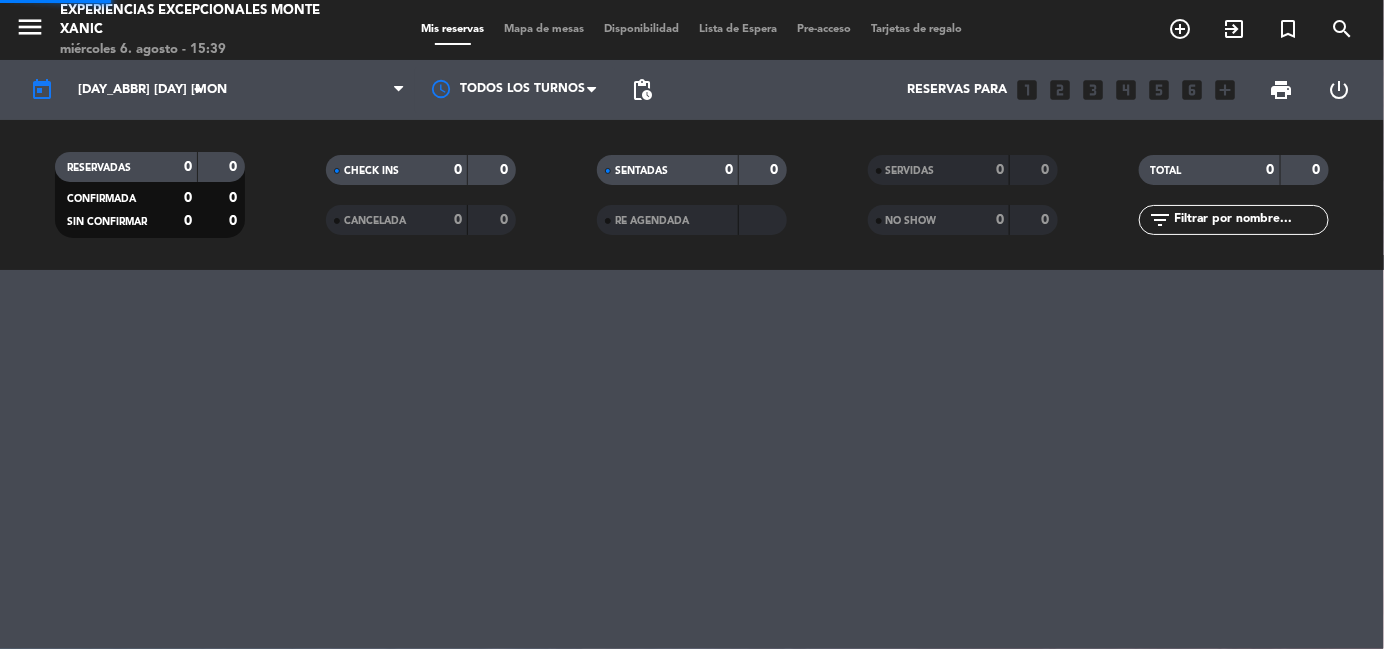 scroll, scrollTop: 0, scrollLeft: 0, axis: both 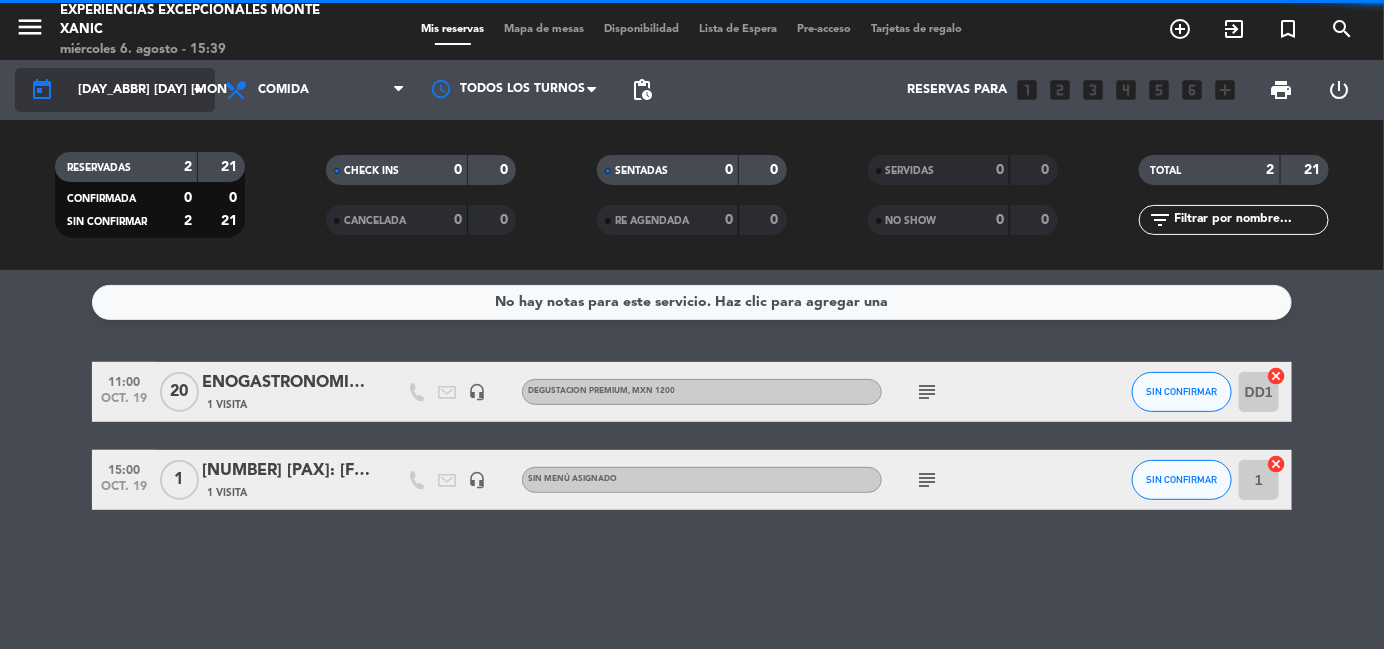 click on "[DAY_ABBR] [DAY] [MONTH]" 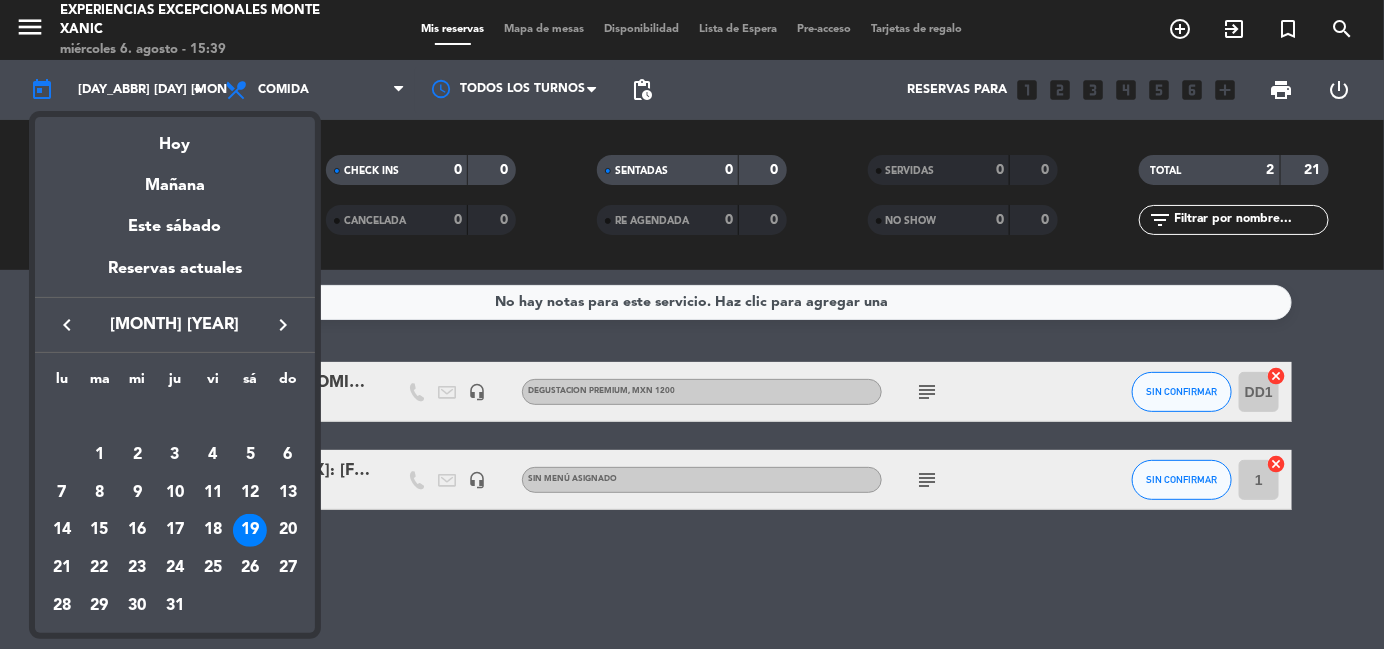 click on "keyboard_arrow_right" at bounding box center (283, 325) 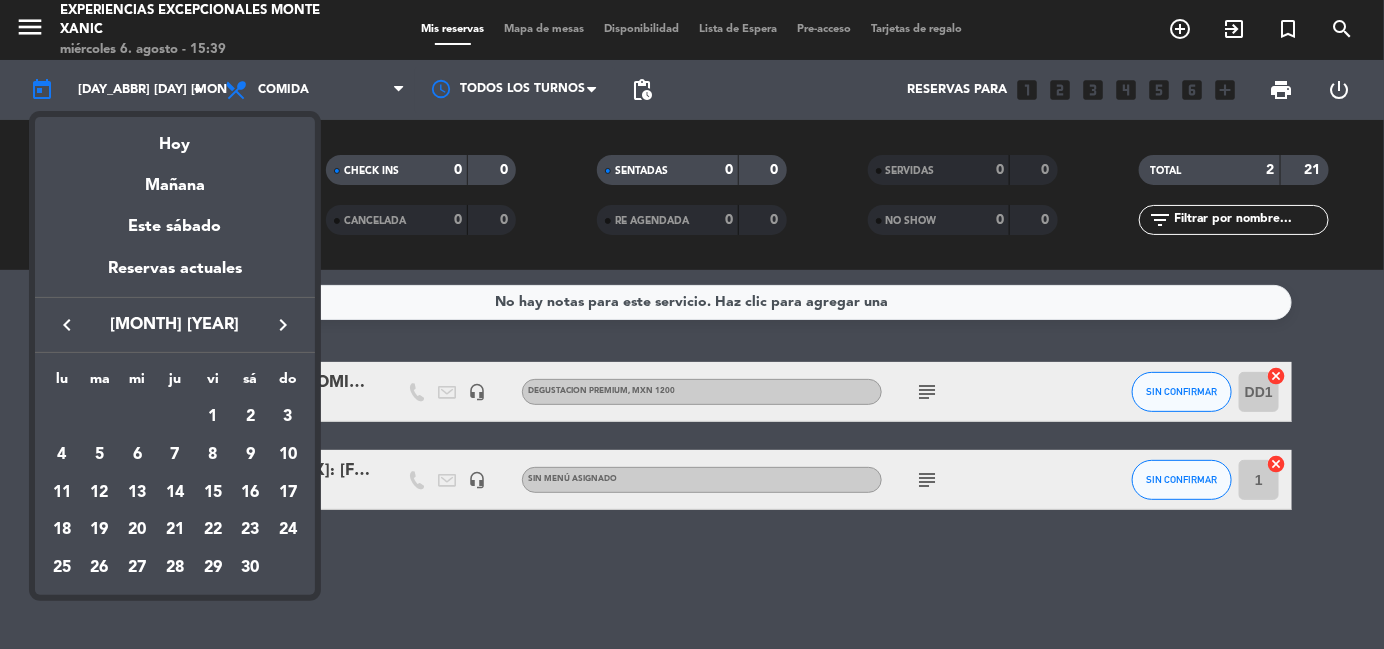click on "keyboard_arrow_left" at bounding box center (67, 325) 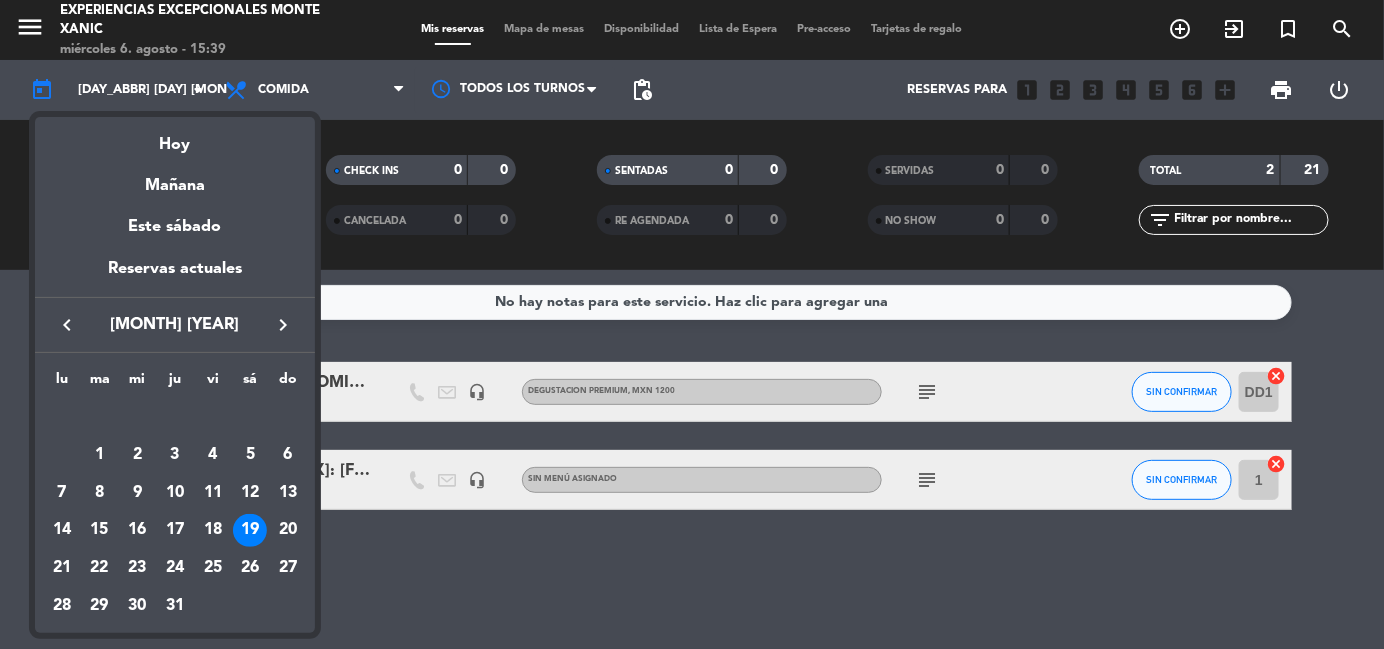 click on "keyboard_arrow_right" at bounding box center [283, 325] 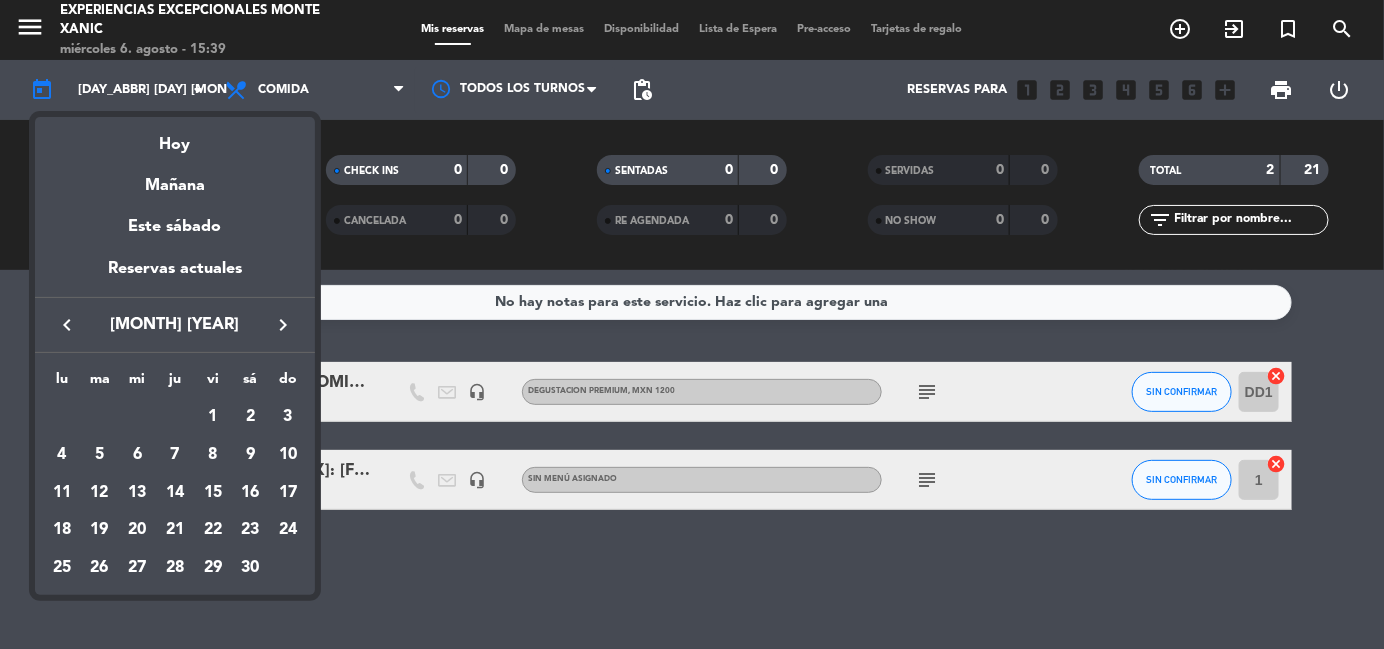 click on "keyboard_arrow_right" at bounding box center [283, 325] 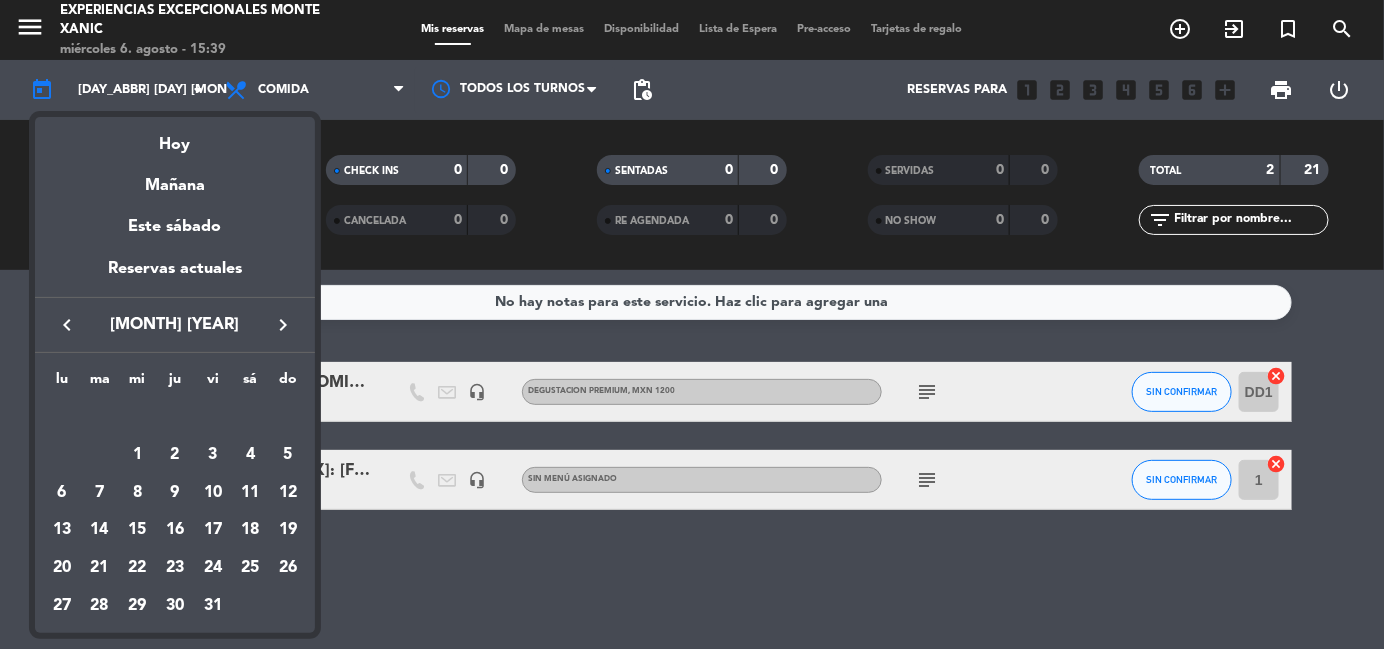 click on "keyboard_arrow_right" at bounding box center [283, 325] 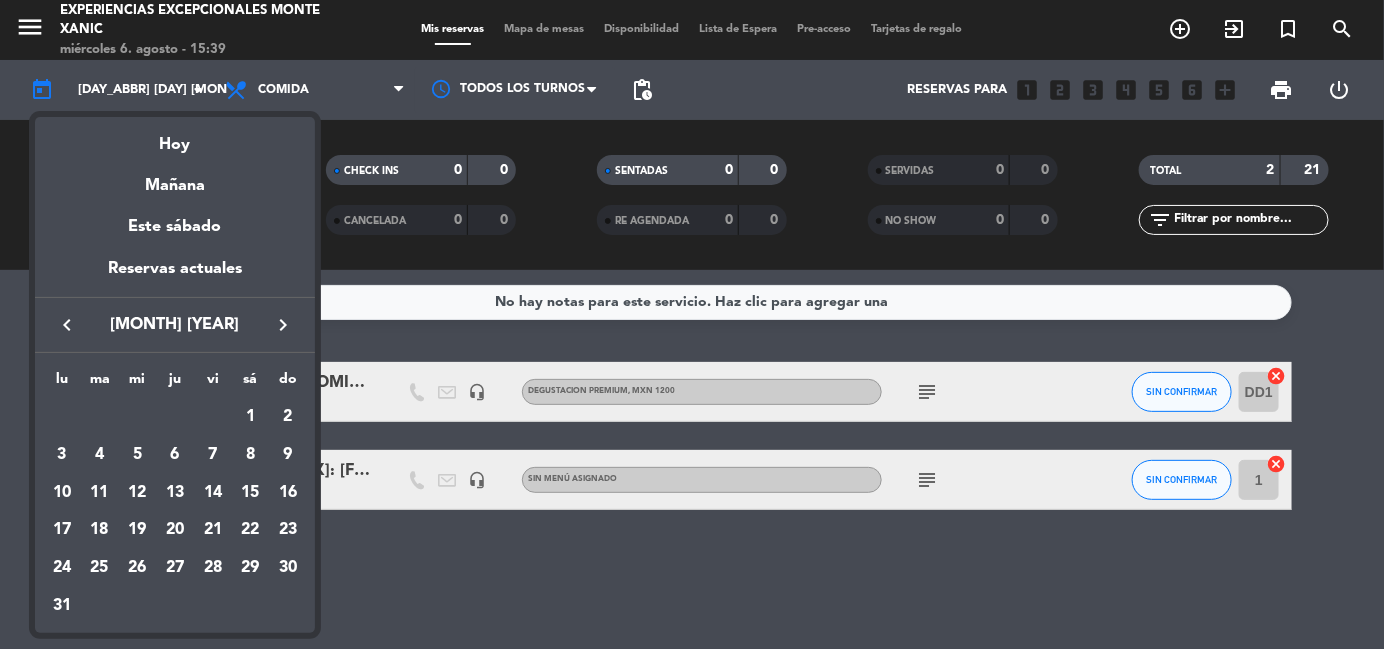 click on "keyboard_arrow_right" at bounding box center (283, 325) 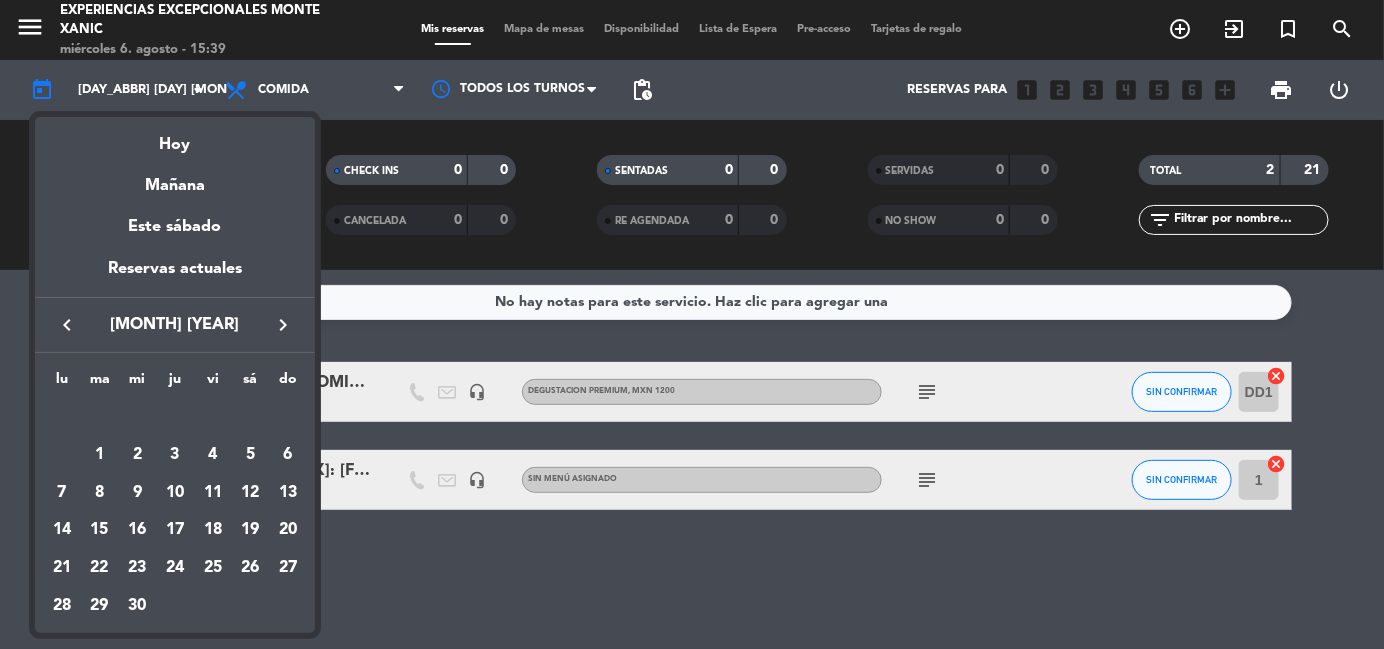 click on "keyboard_arrow_right" at bounding box center (283, 325) 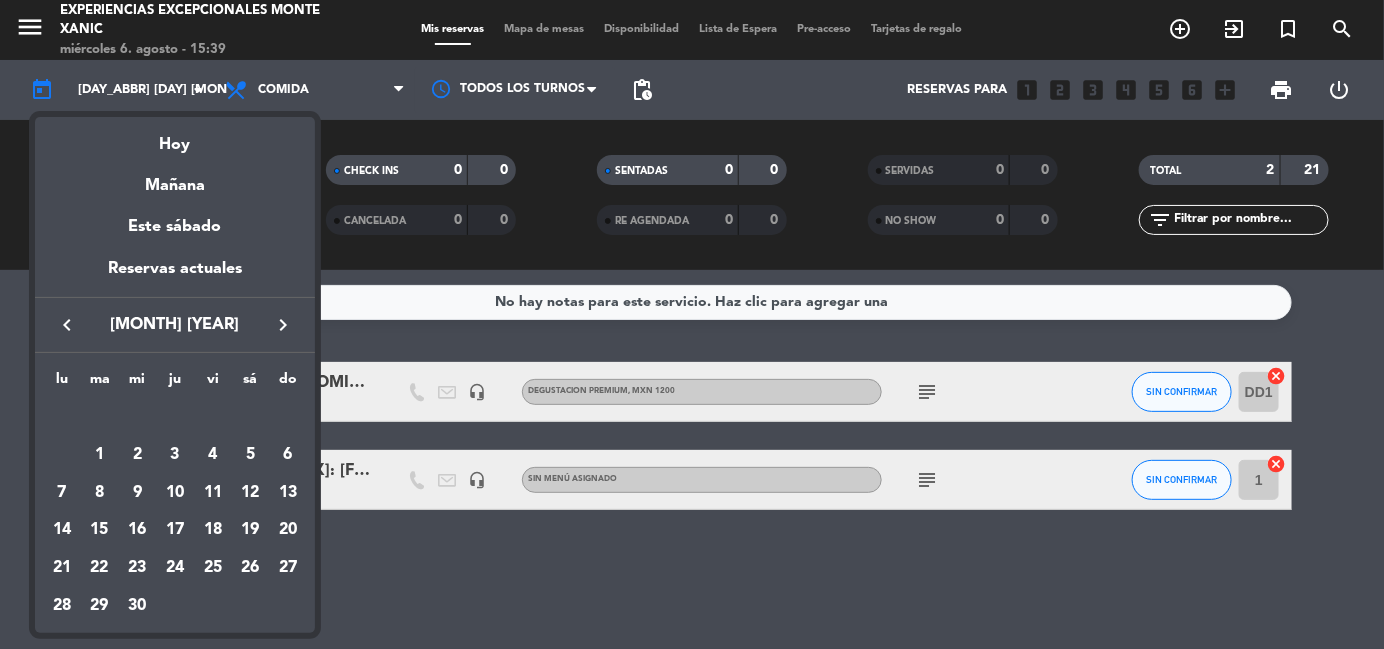 click on "keyboard_arrow_right" at bounding box center (283, 325) 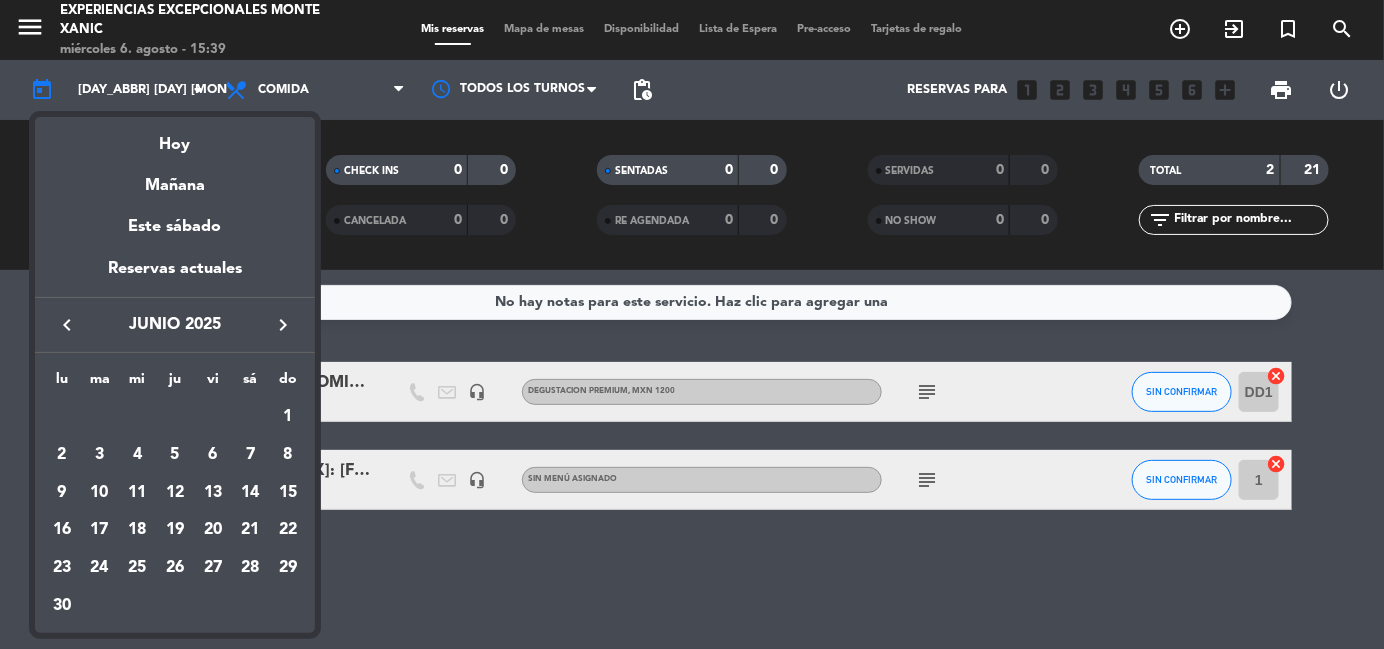 click on "keyboard_arrow_right" at bounding box center [283, 325] 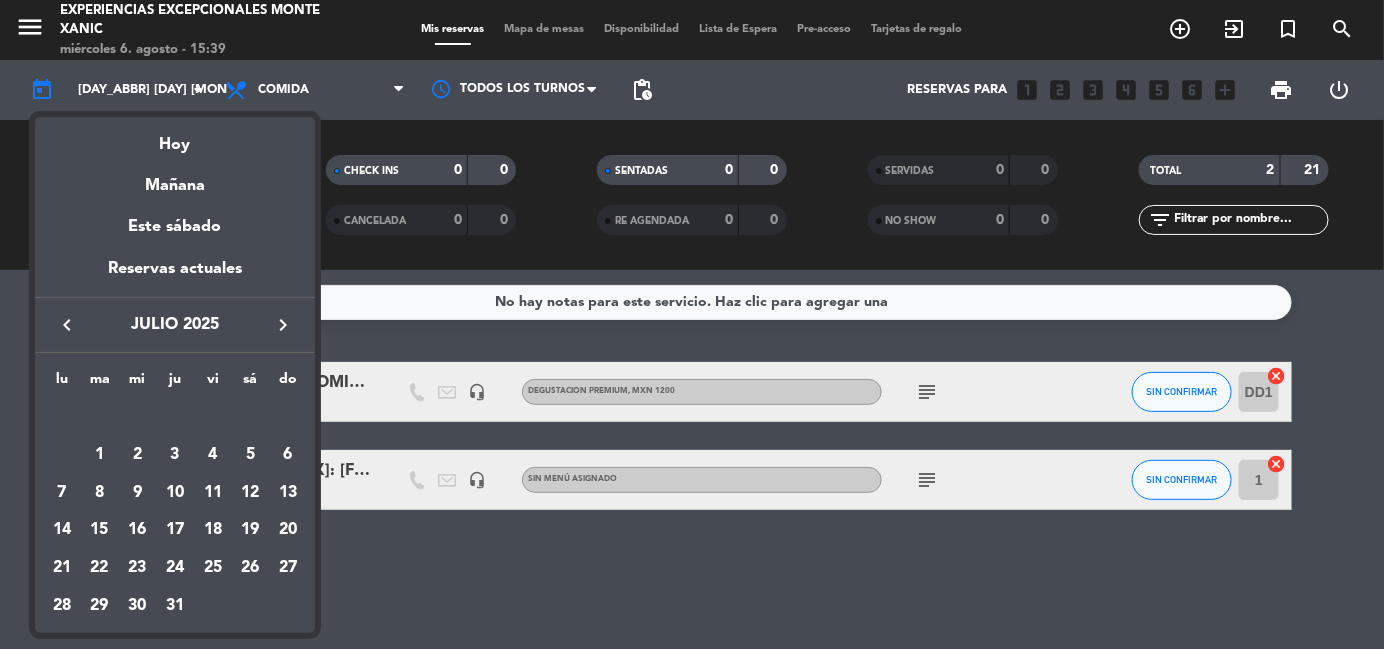 click on "keyboard_arrow_right" at bounding box center [283, 325] 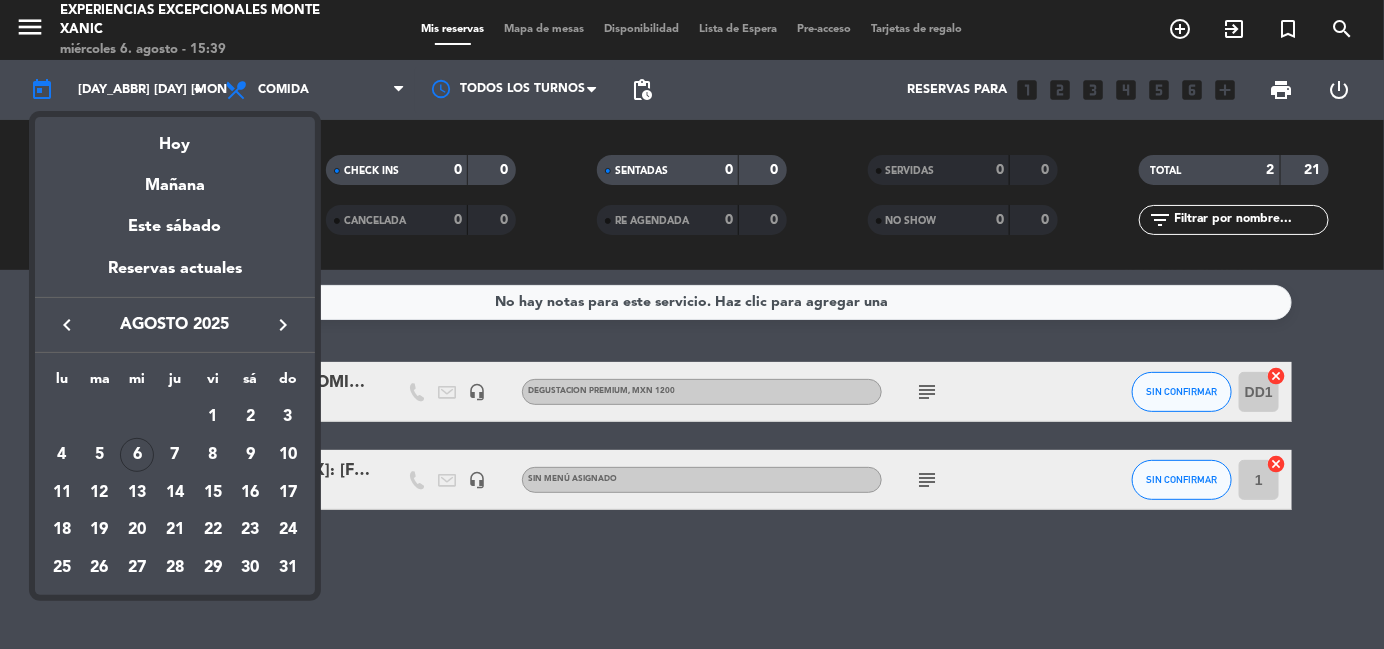 click on "keyboard_arrow_right" at bounding box center (283, 325) 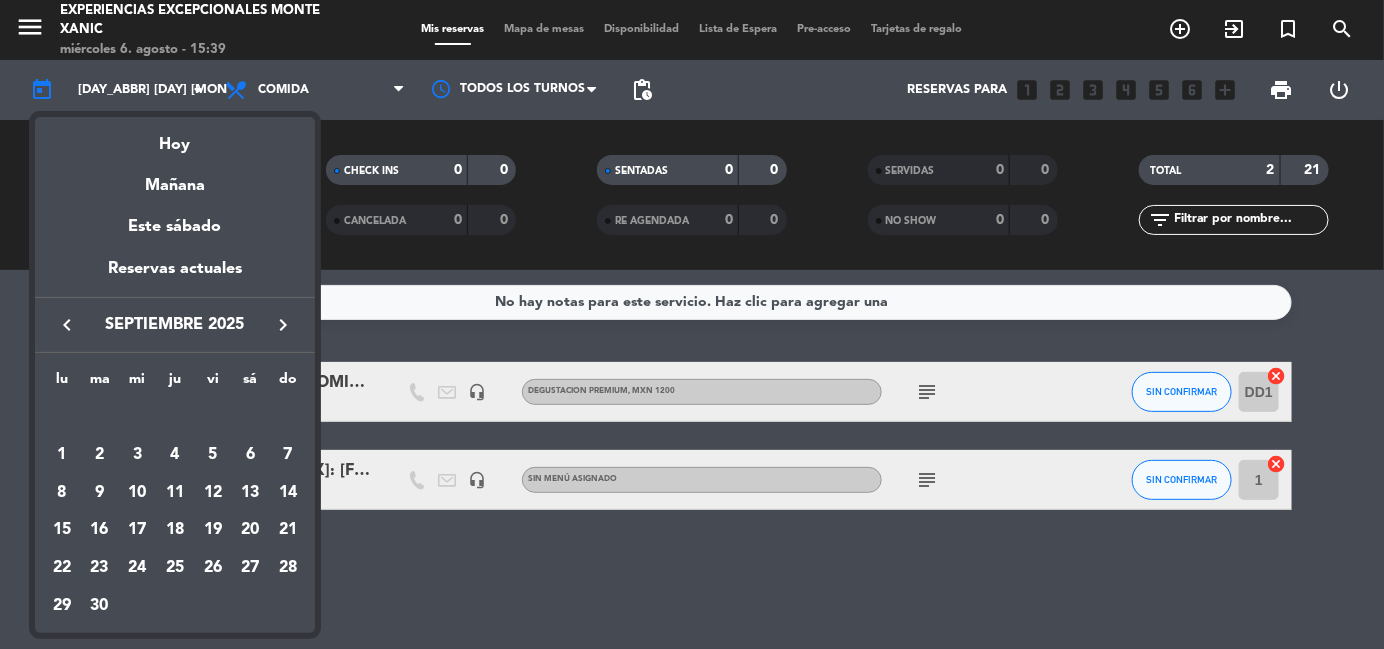 click on "keyboard_arrow_left" at bounding box center (67, 325) 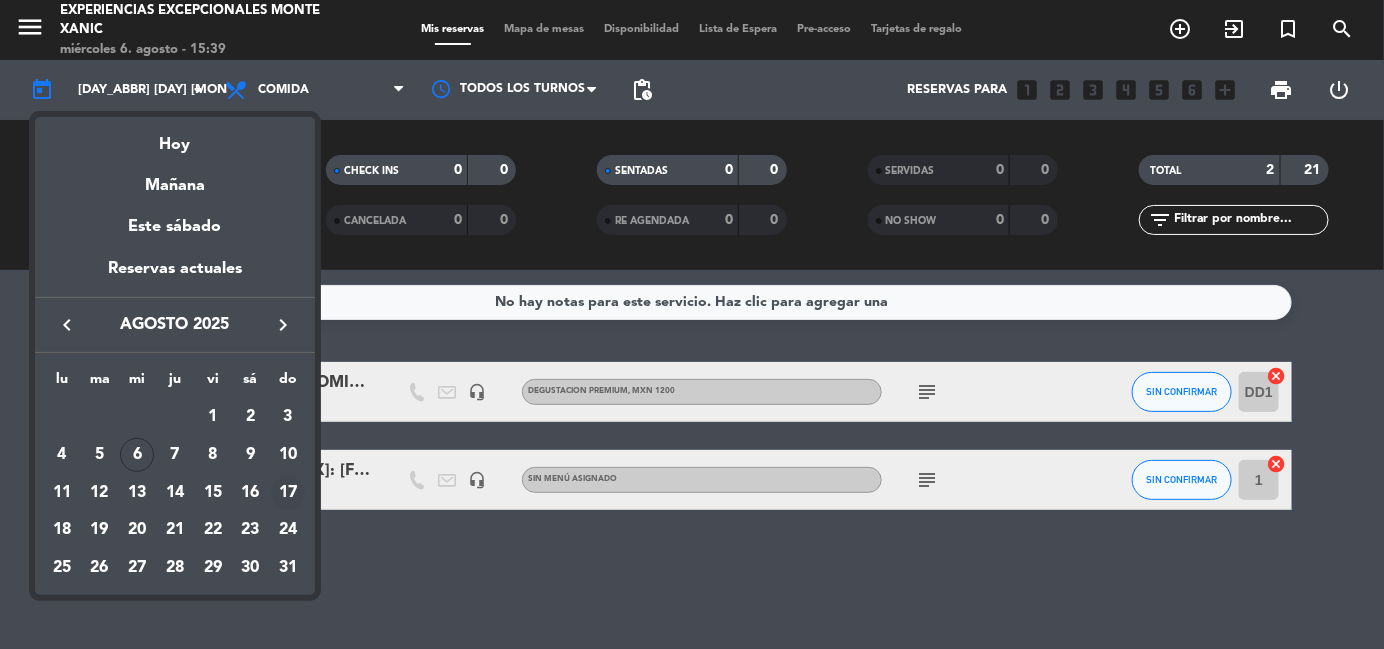 click on "17" at bounding box center [288, 493] 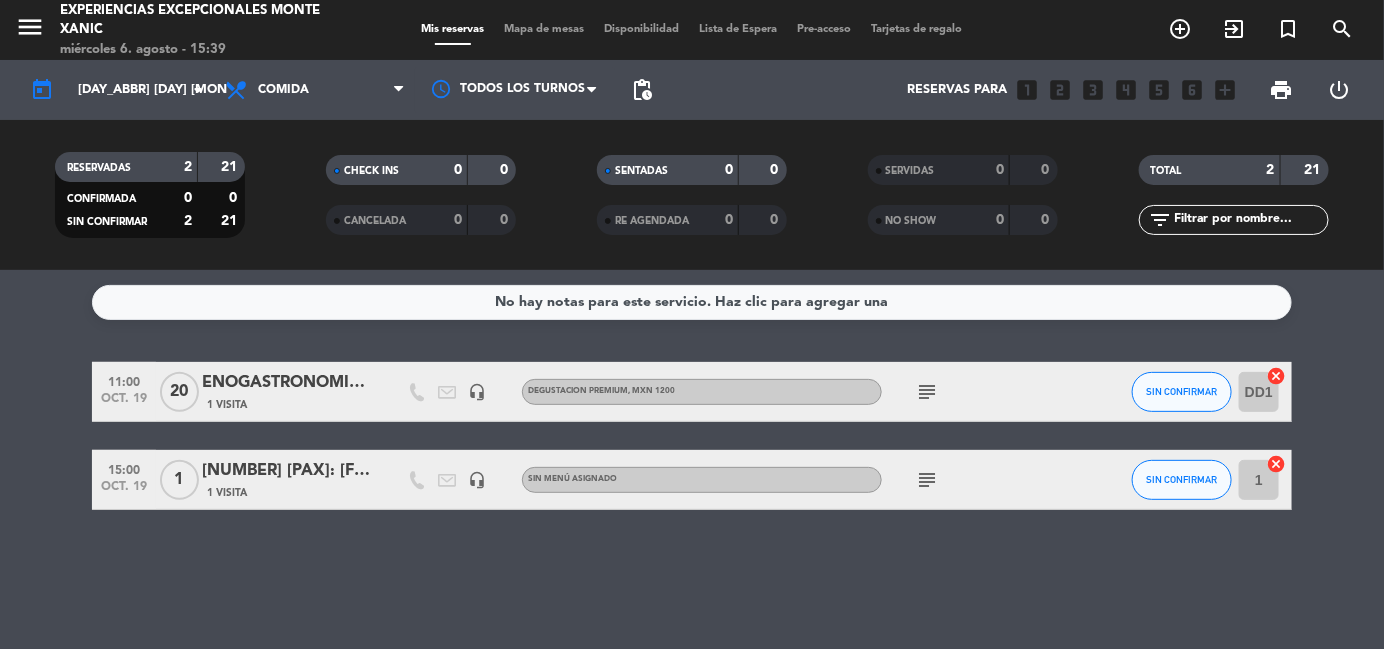 type on "dom. 17 ago." 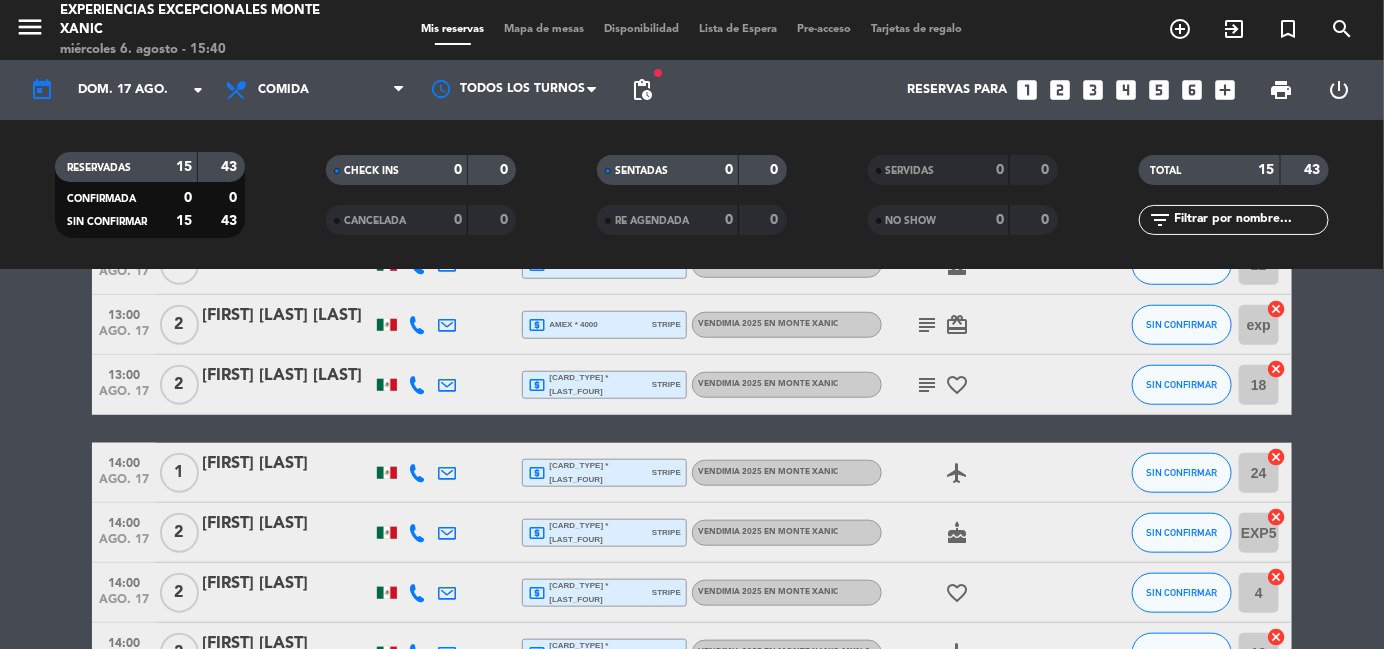 scroll, scrollTop: 0, scrollLeft: 0, axis: both 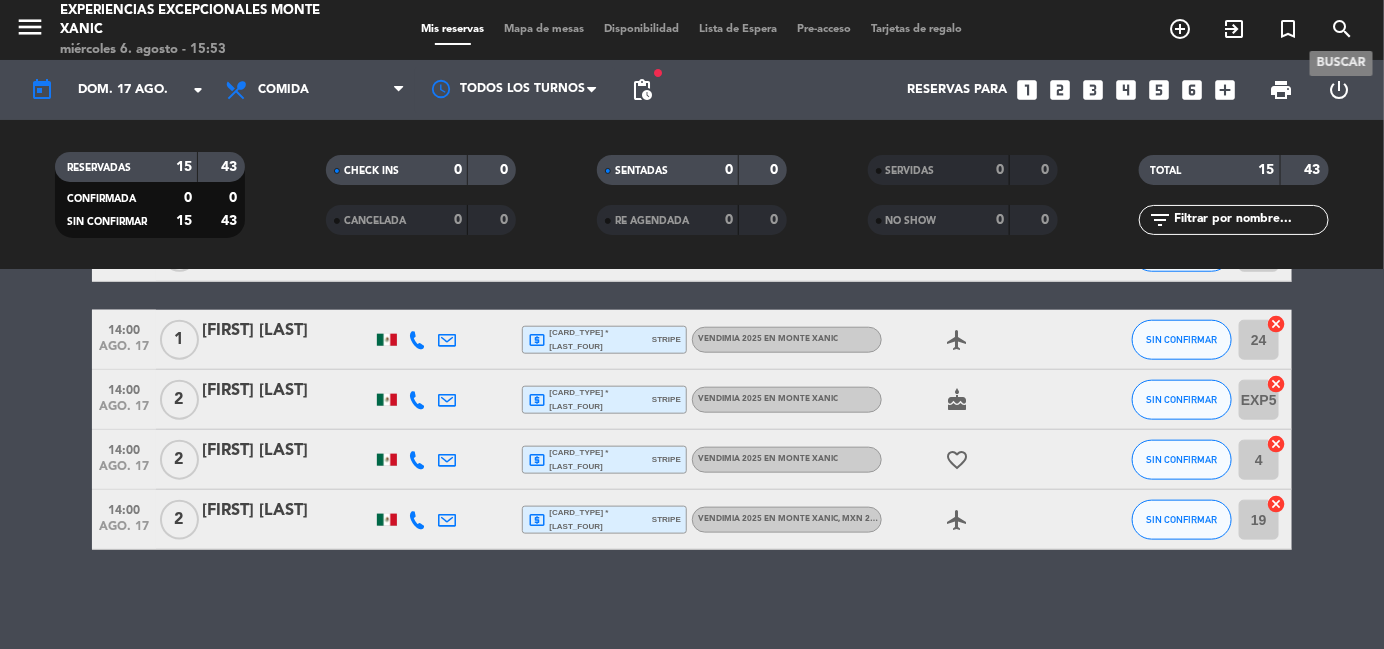 click on "search" at bounding box center (1342, 29) 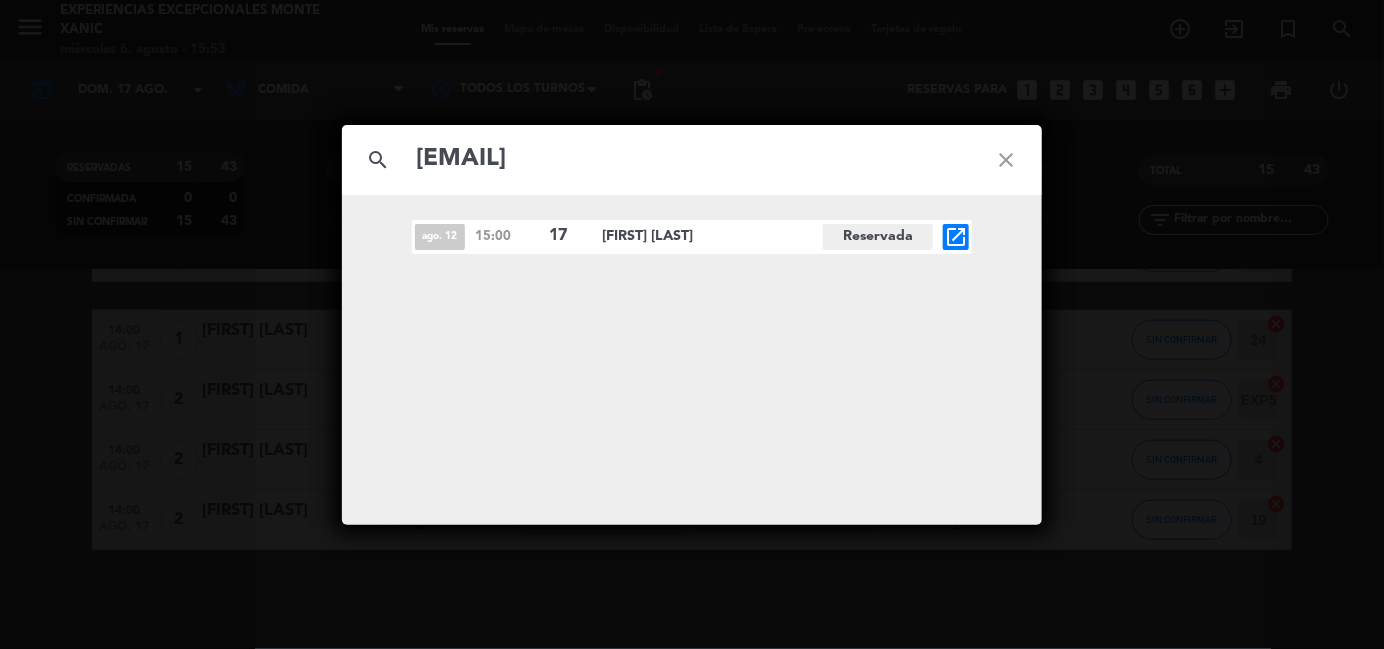 type on "[EMAIL]" 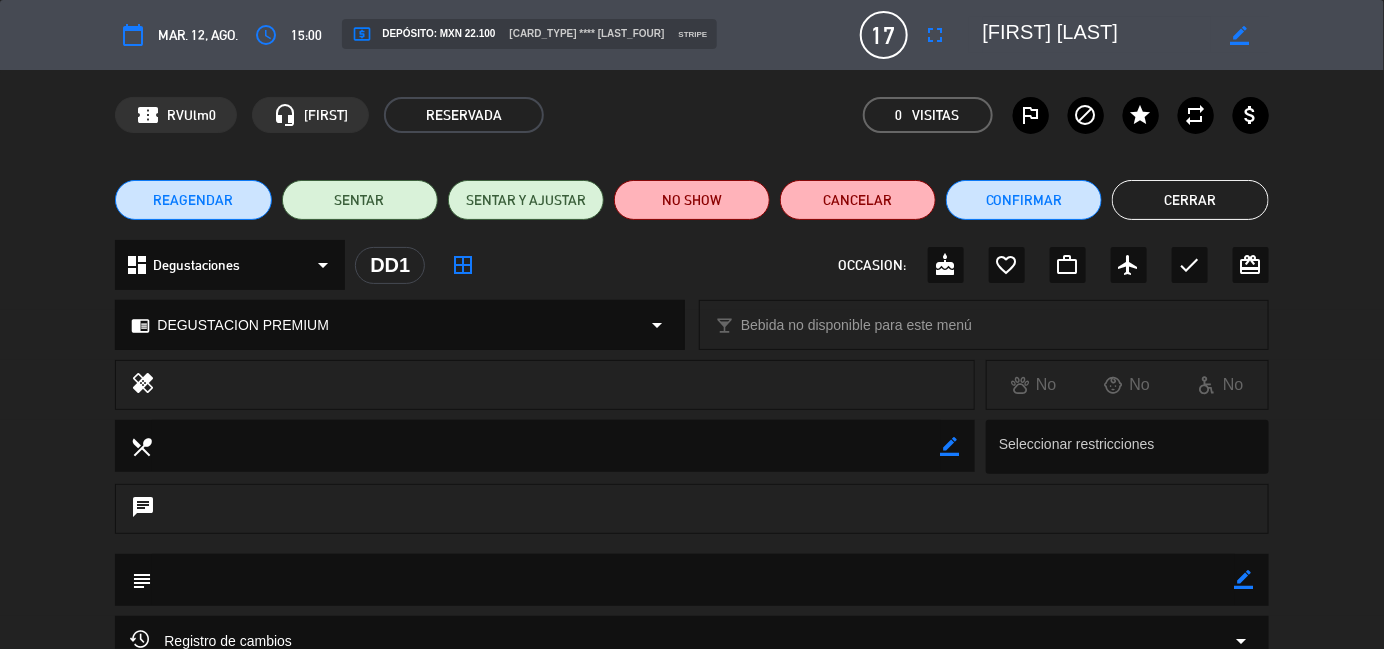 click on "Cerrar" 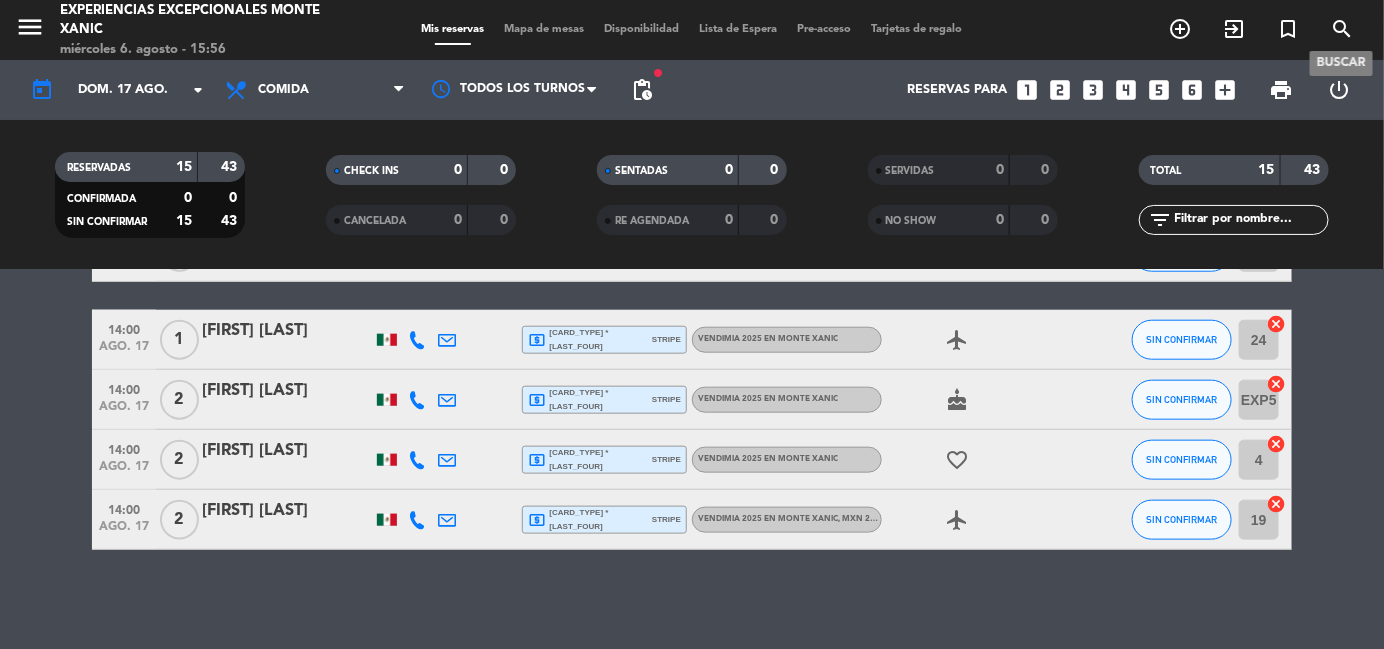 click on "search" at bounding box center (1342, 29) 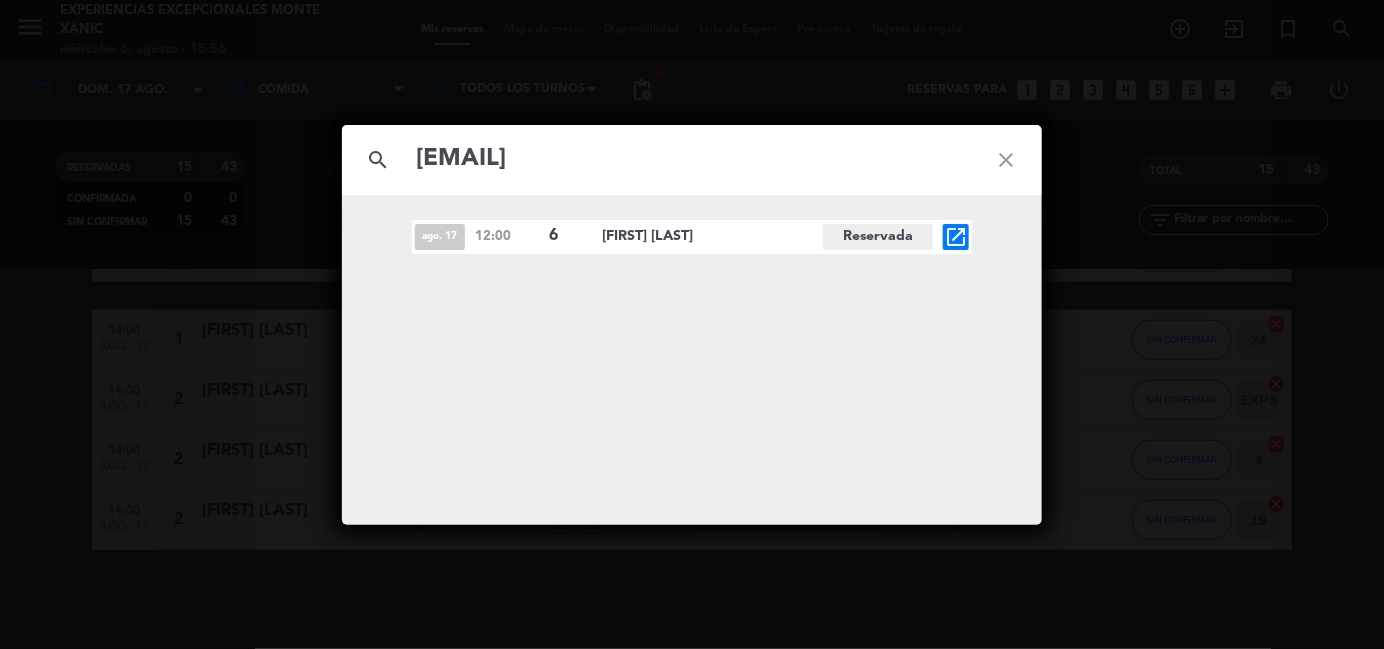 type on "[EMAIL]" 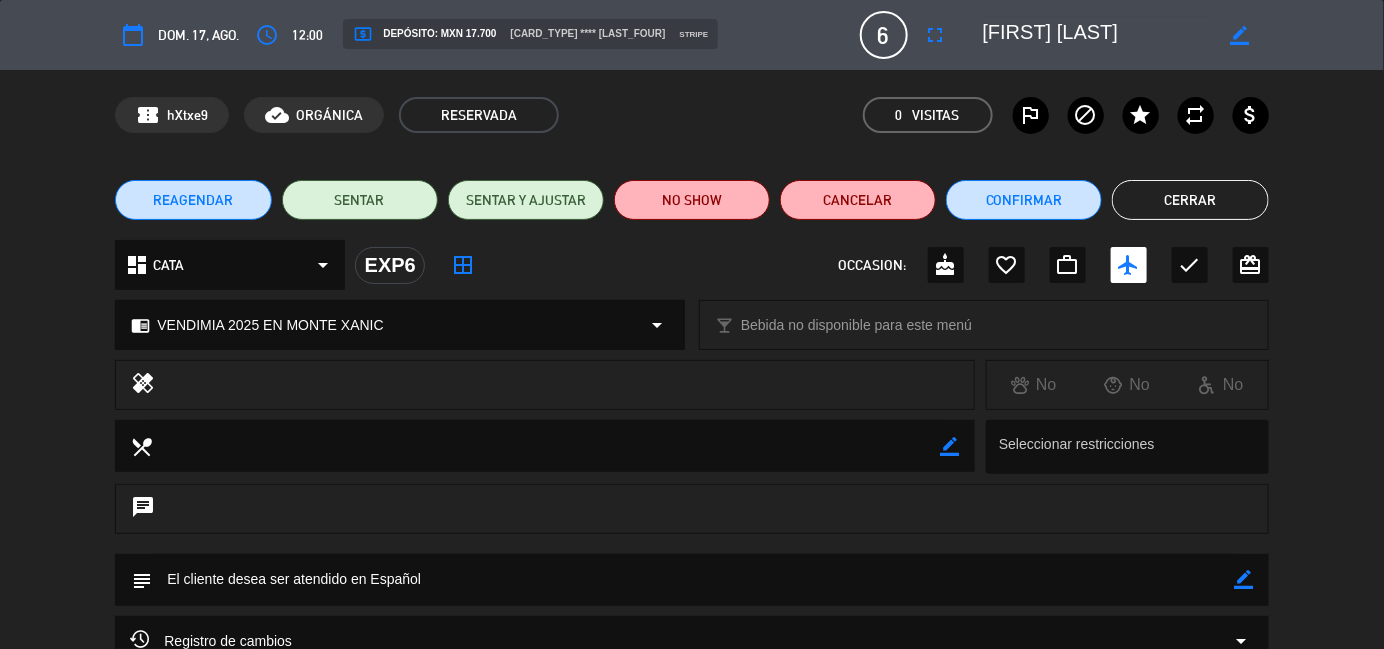 click on "Cerrar" 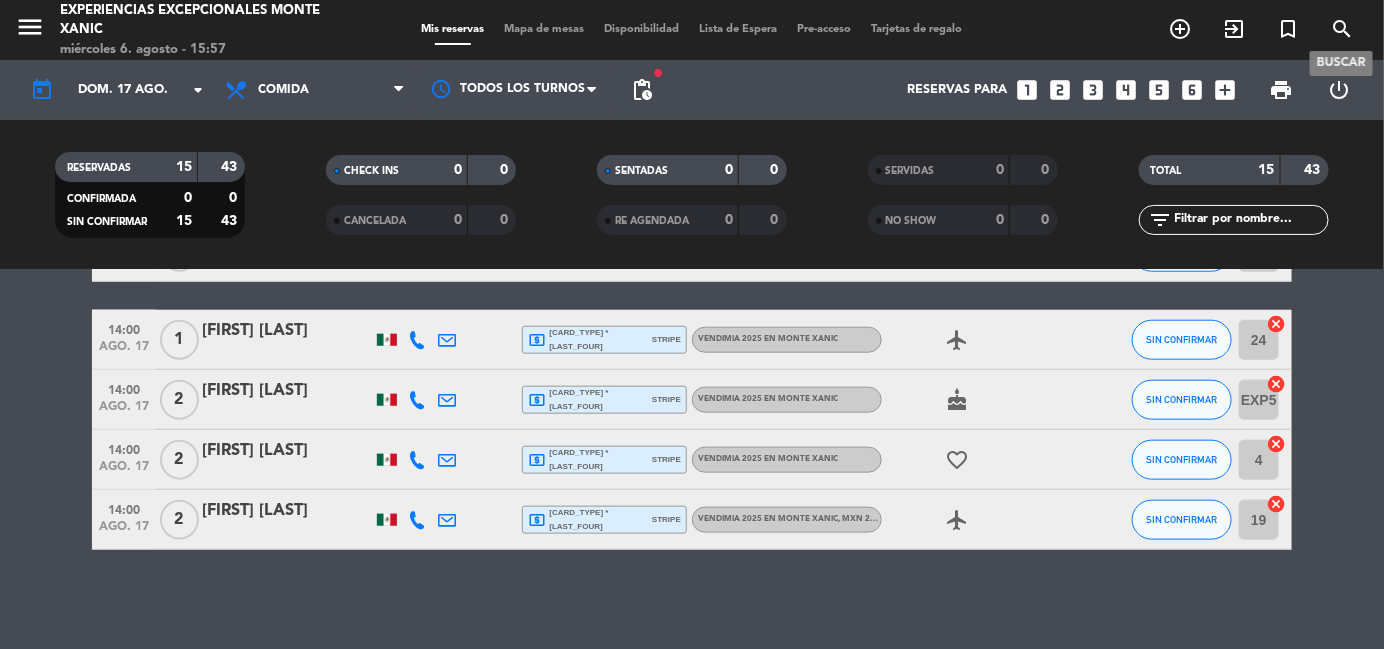 click on "search" at bounding box center [1342, 29] 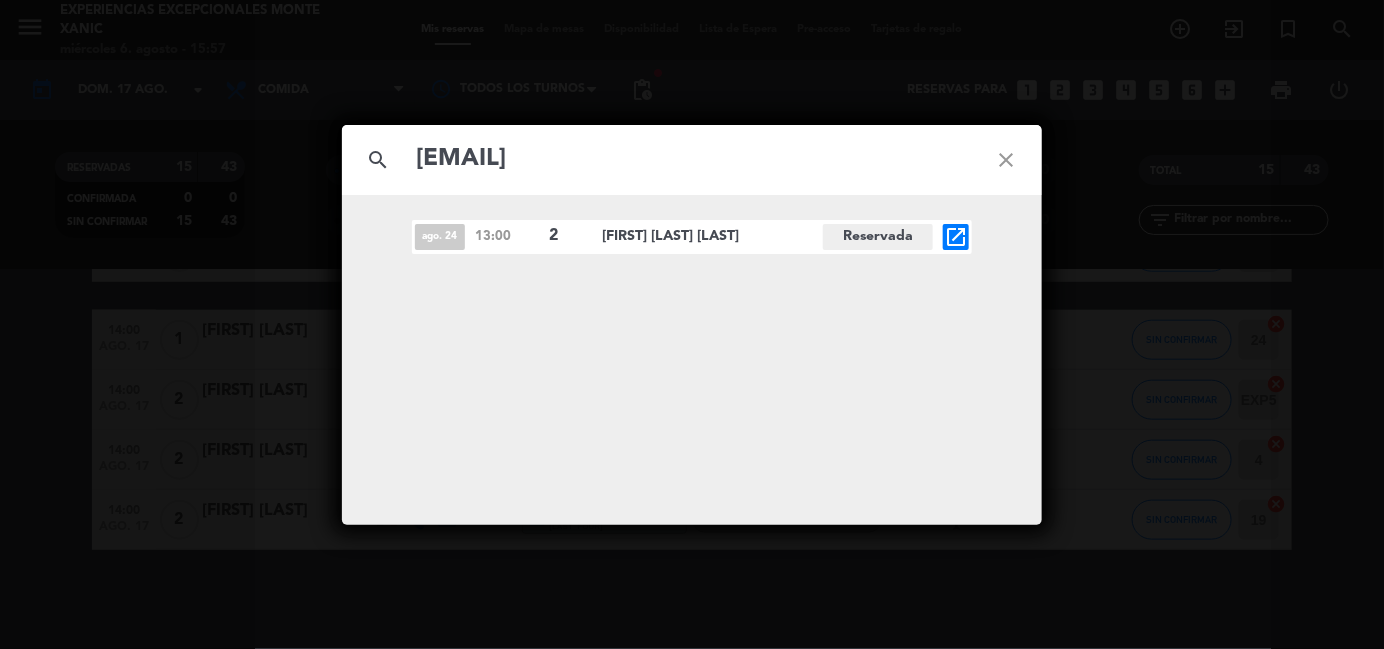 type on "[EMAIL]" 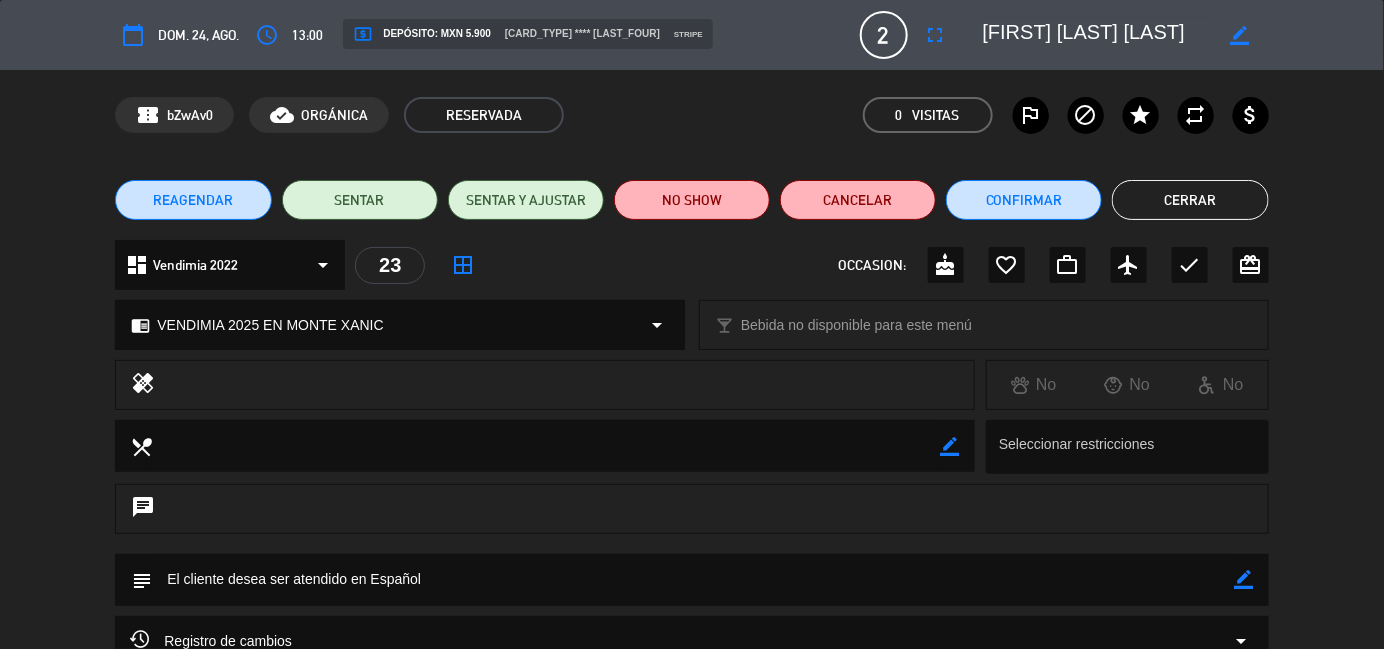 click on "Cerrar" 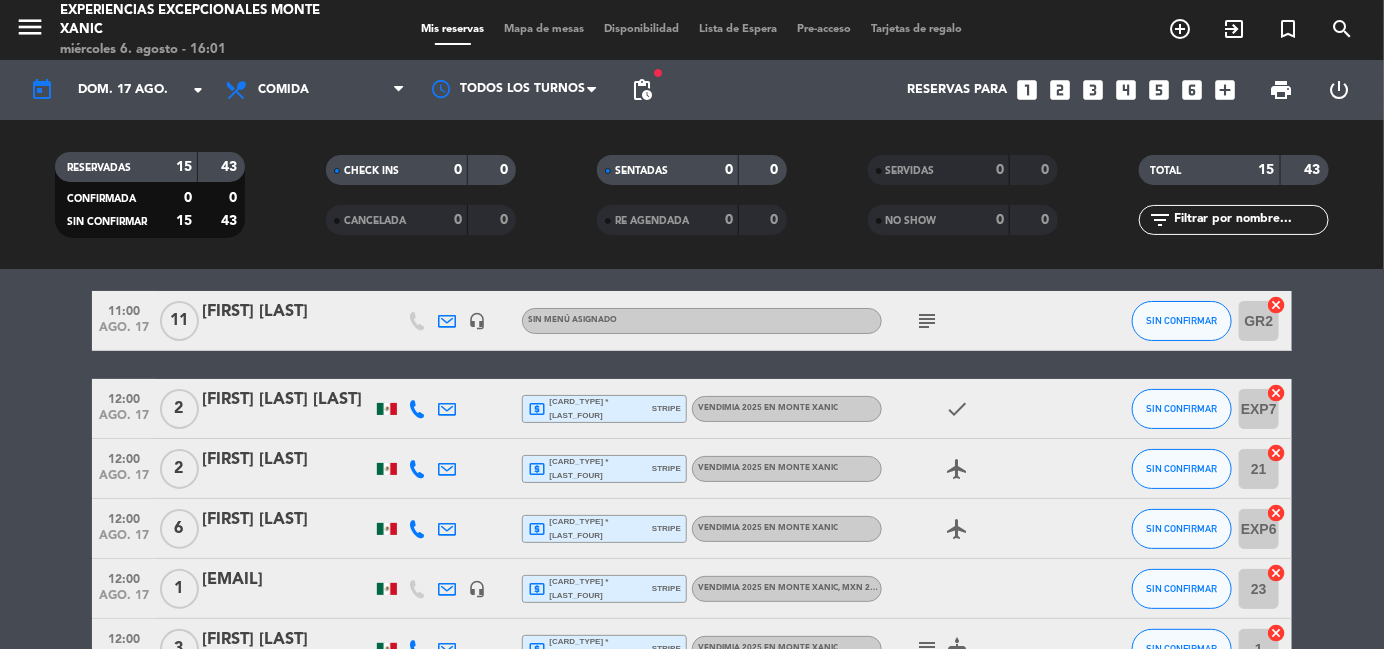 scroll, scrollTop: 79, scrollLeft: 0, axis: vertical 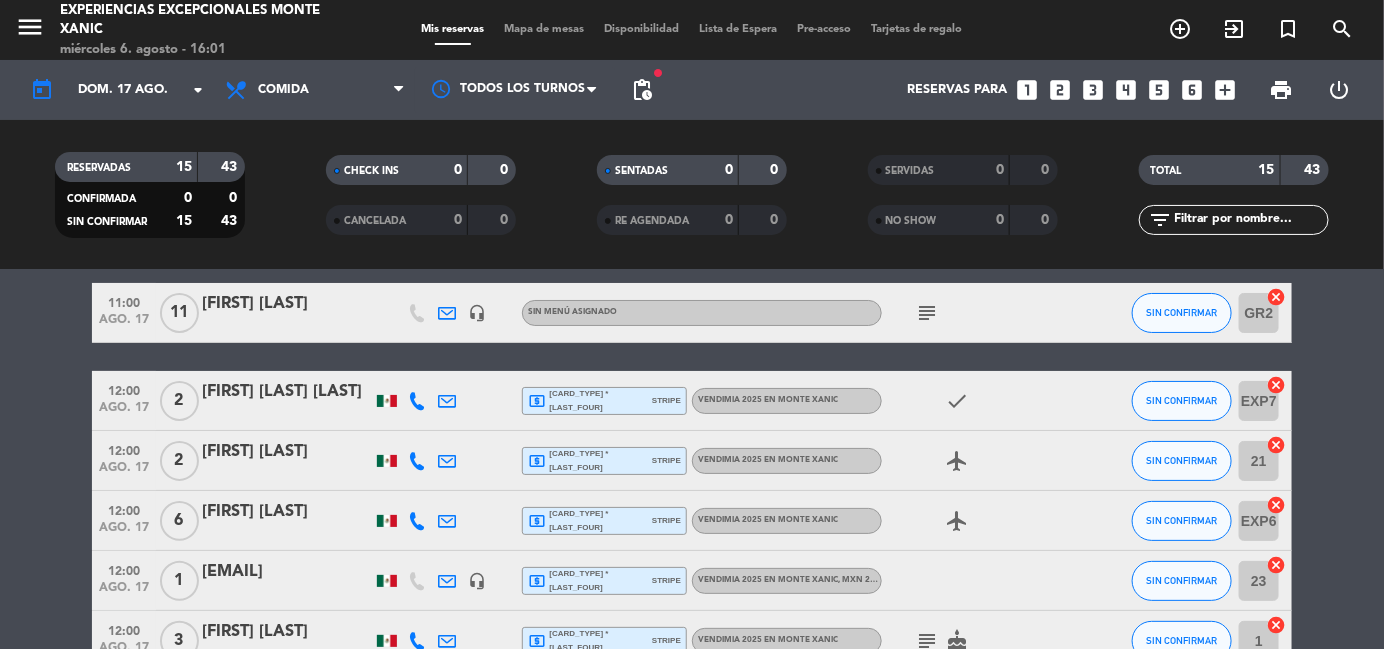 click on "subject" 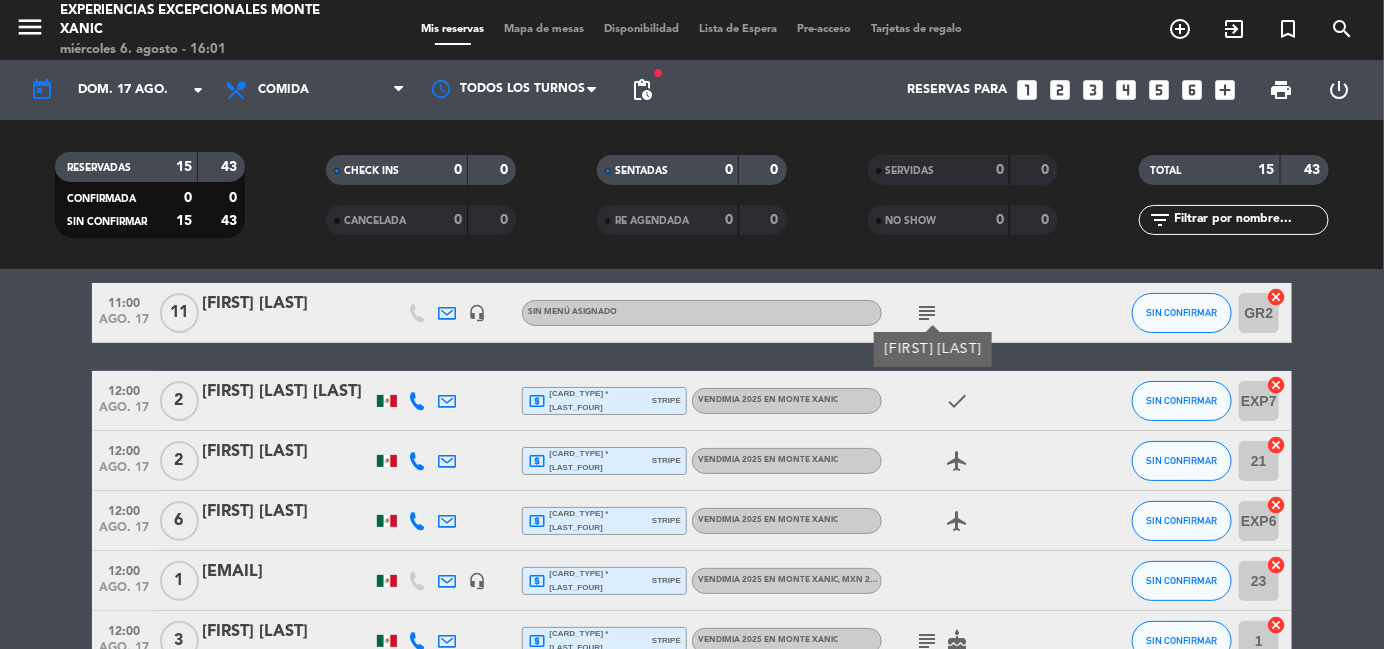 click on "subject" 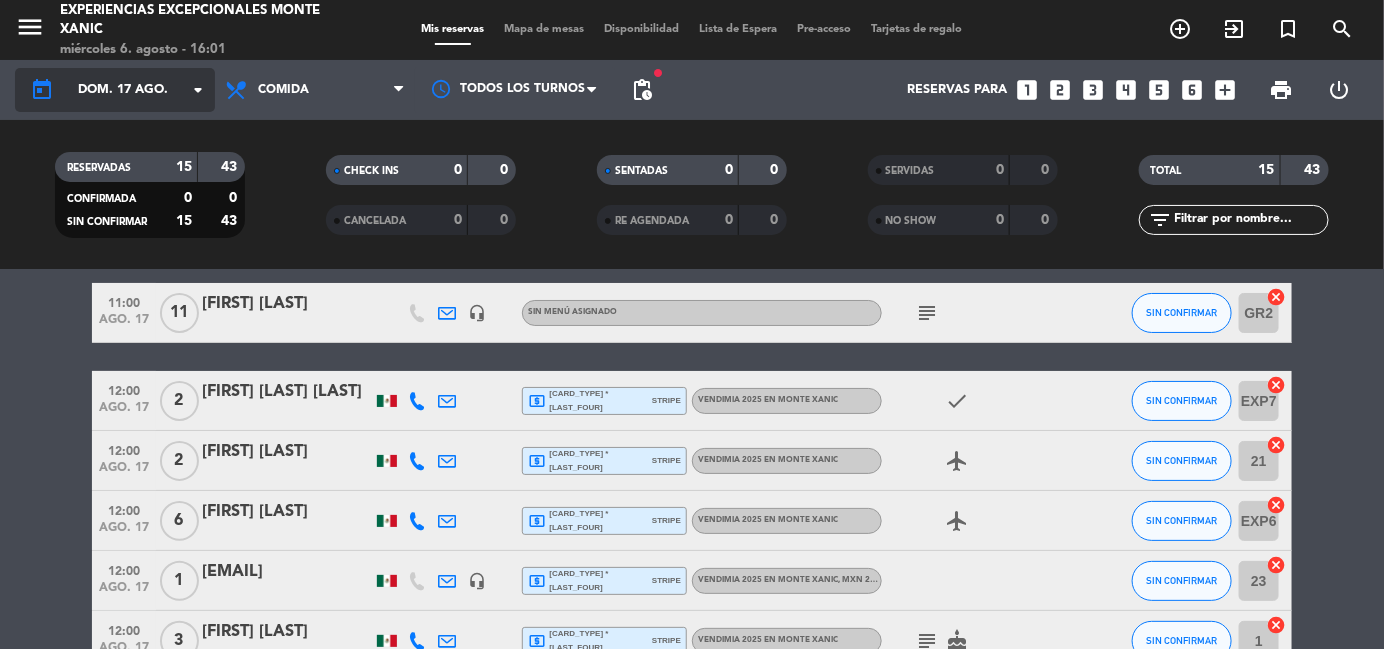 click on "arrow_drop_down" 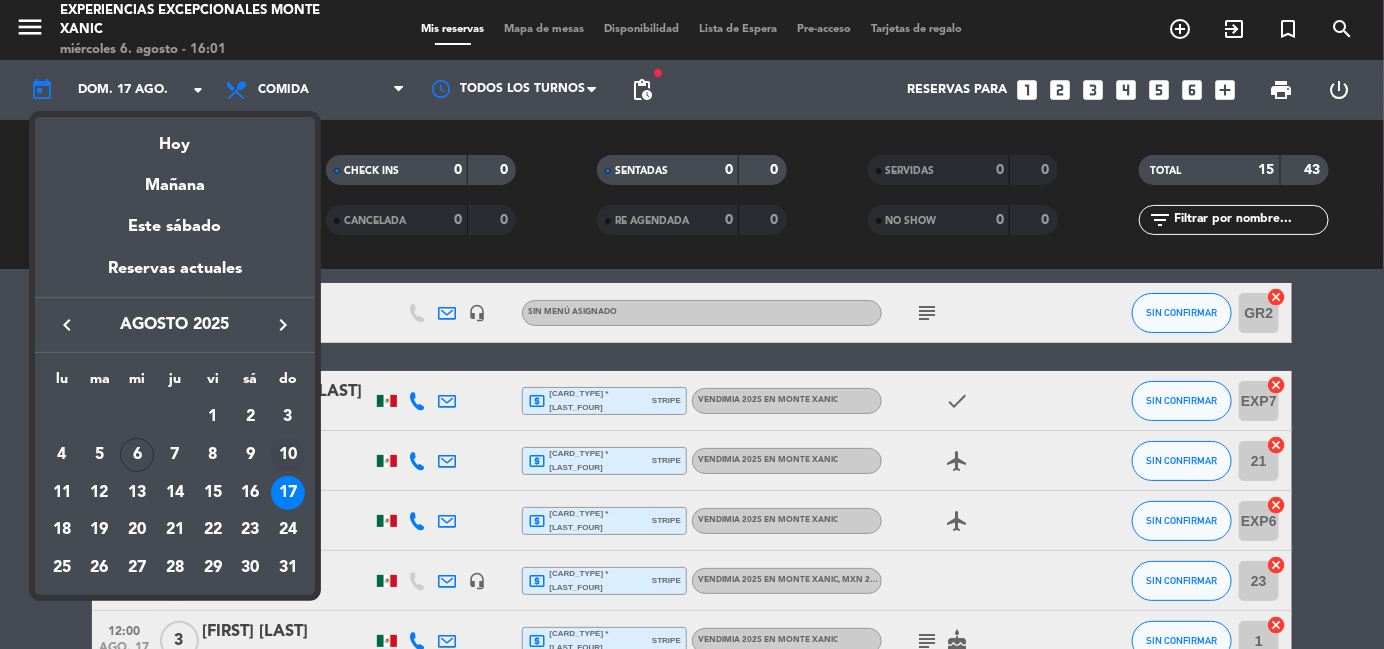 click on "10" at bounding box center (288, 455) 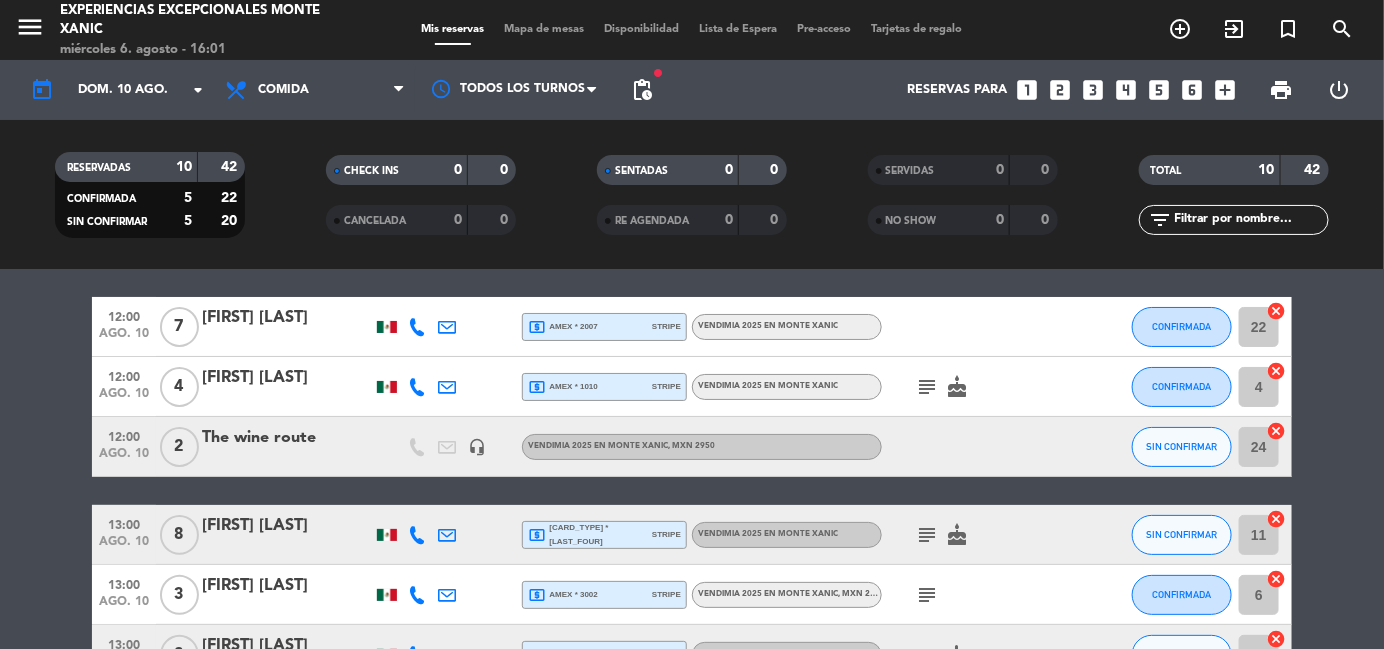 scroll, scrollTop: 57, scrollLeft: 0, axis: vertical 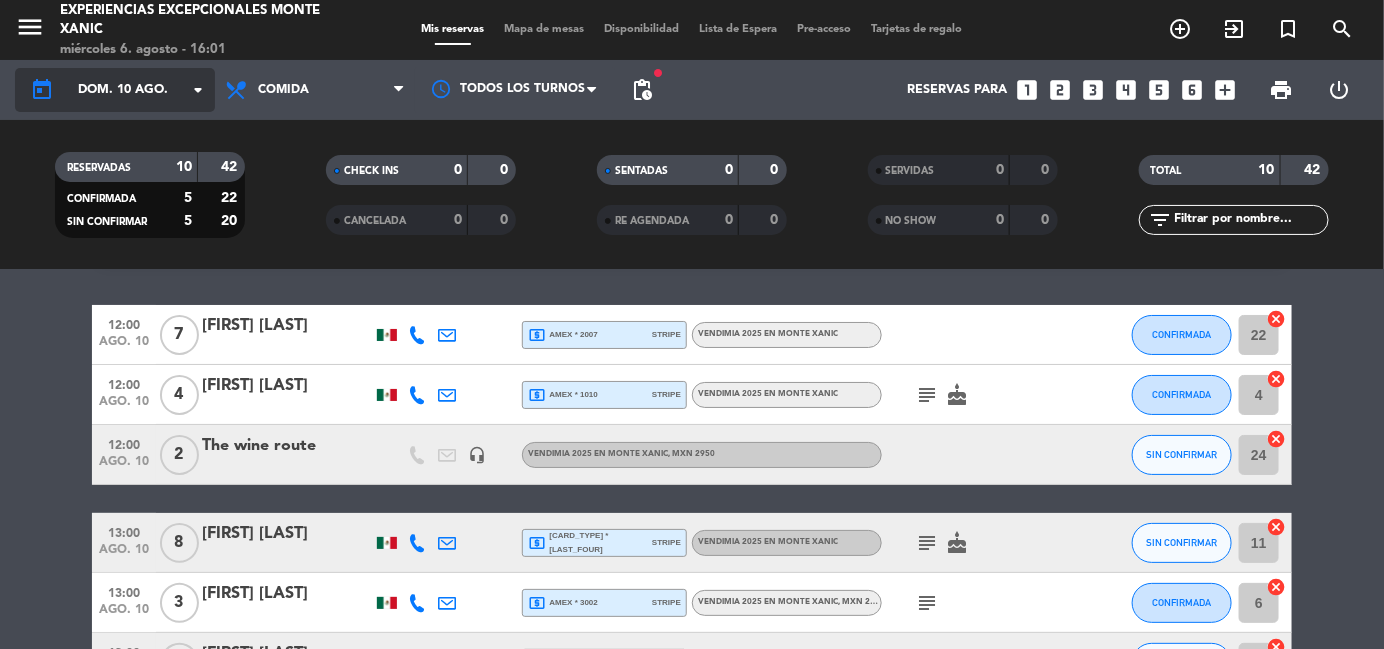 click on "arrow_drop_down" 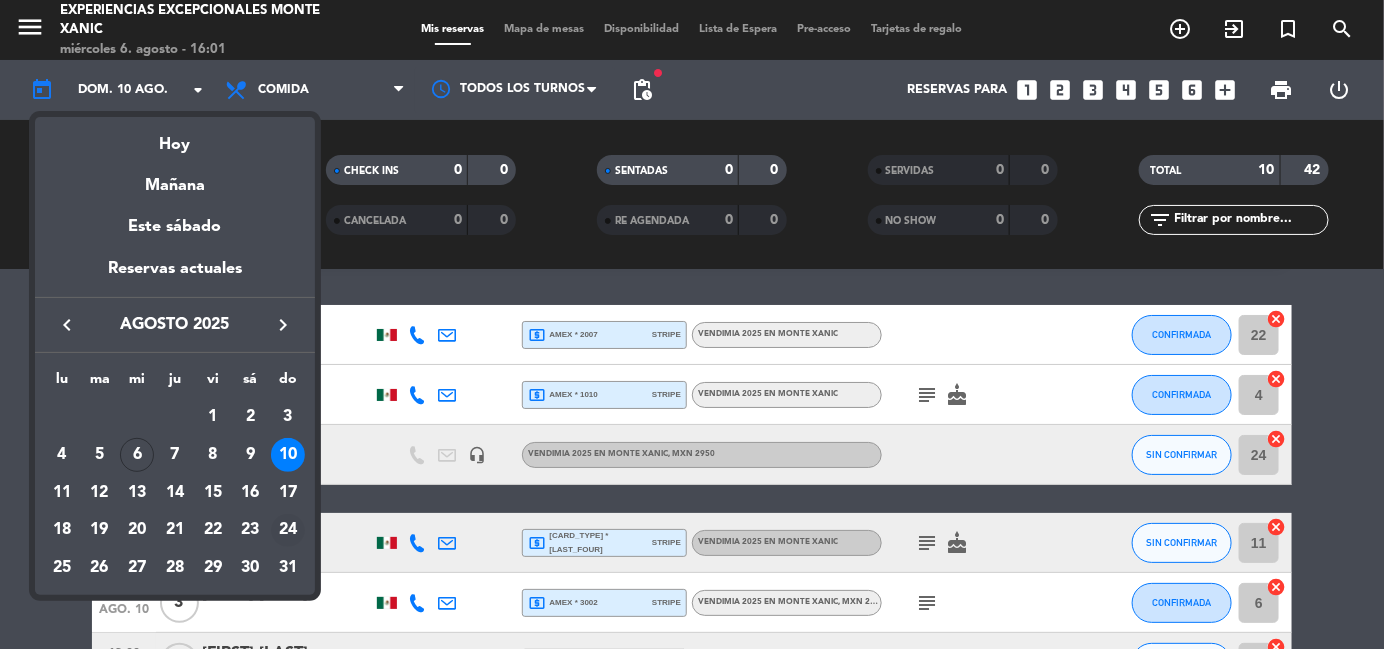 click on "24" at bounding box center [288, 531] 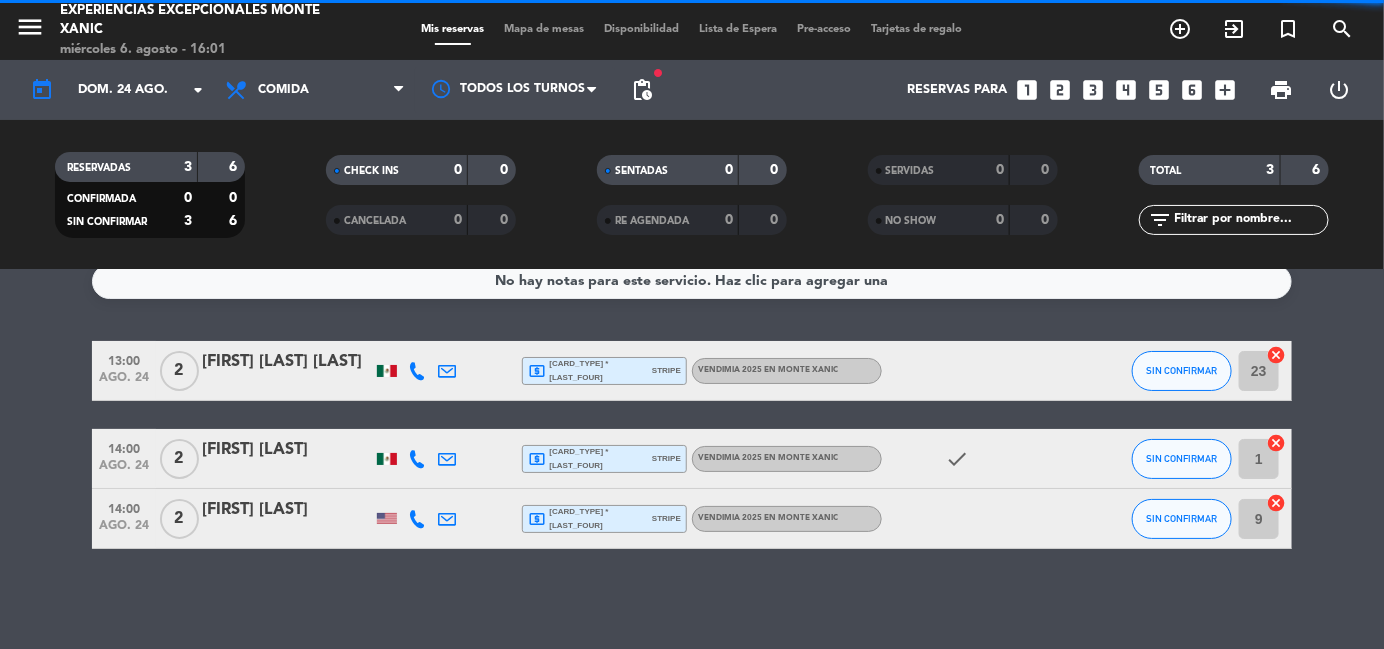 scroll, scrollTop: 20, scrollLeft: 0, axis: vertical 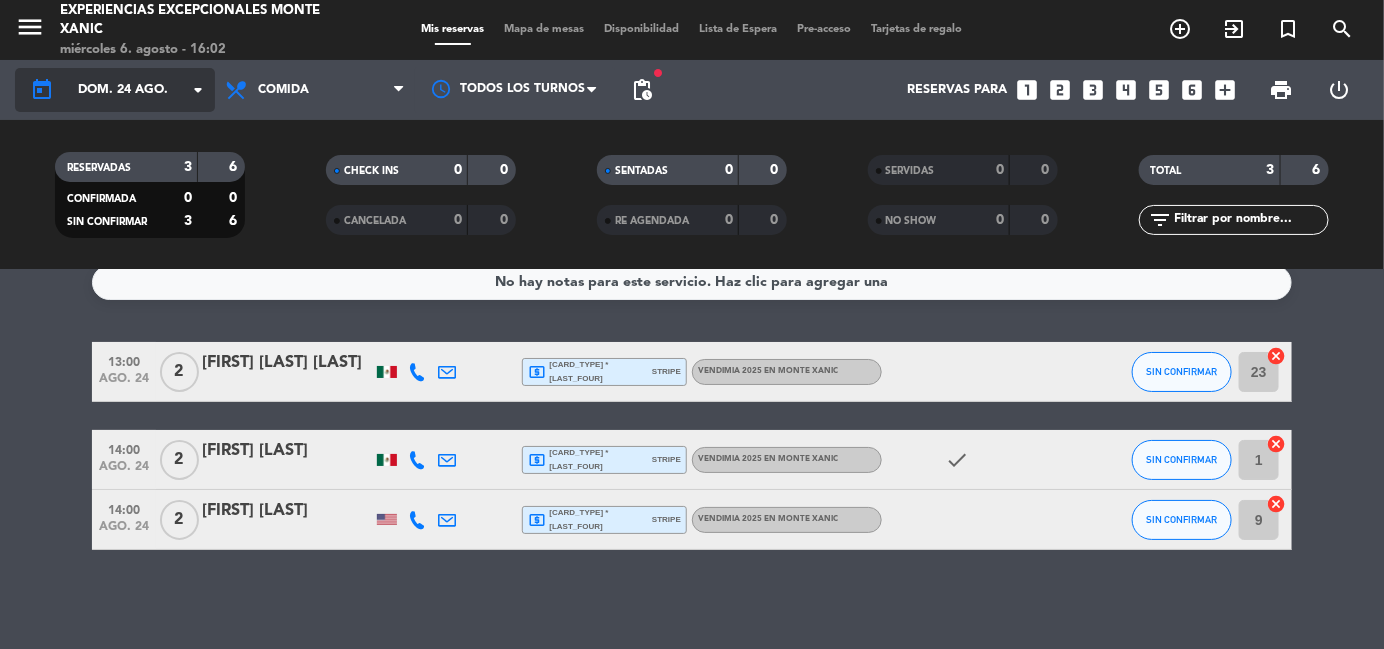 click on "arrow_drop_down" 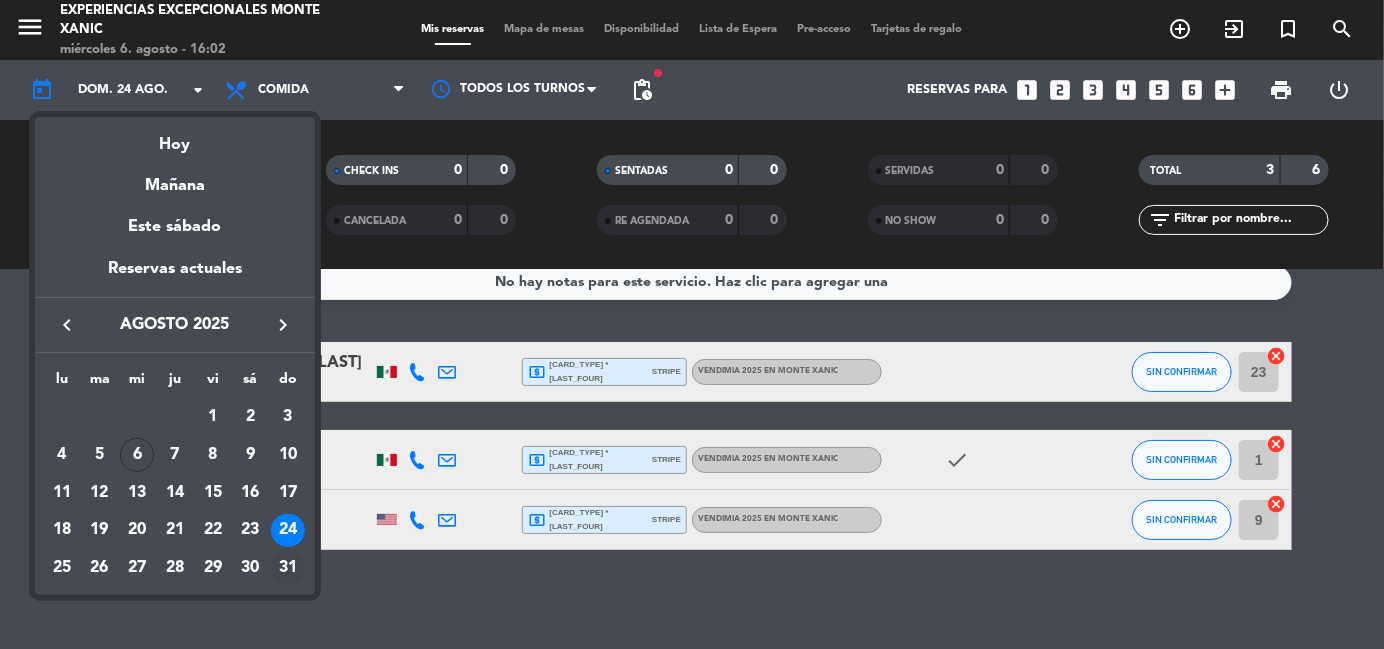 click on "31" at bounding box center (288, 568) 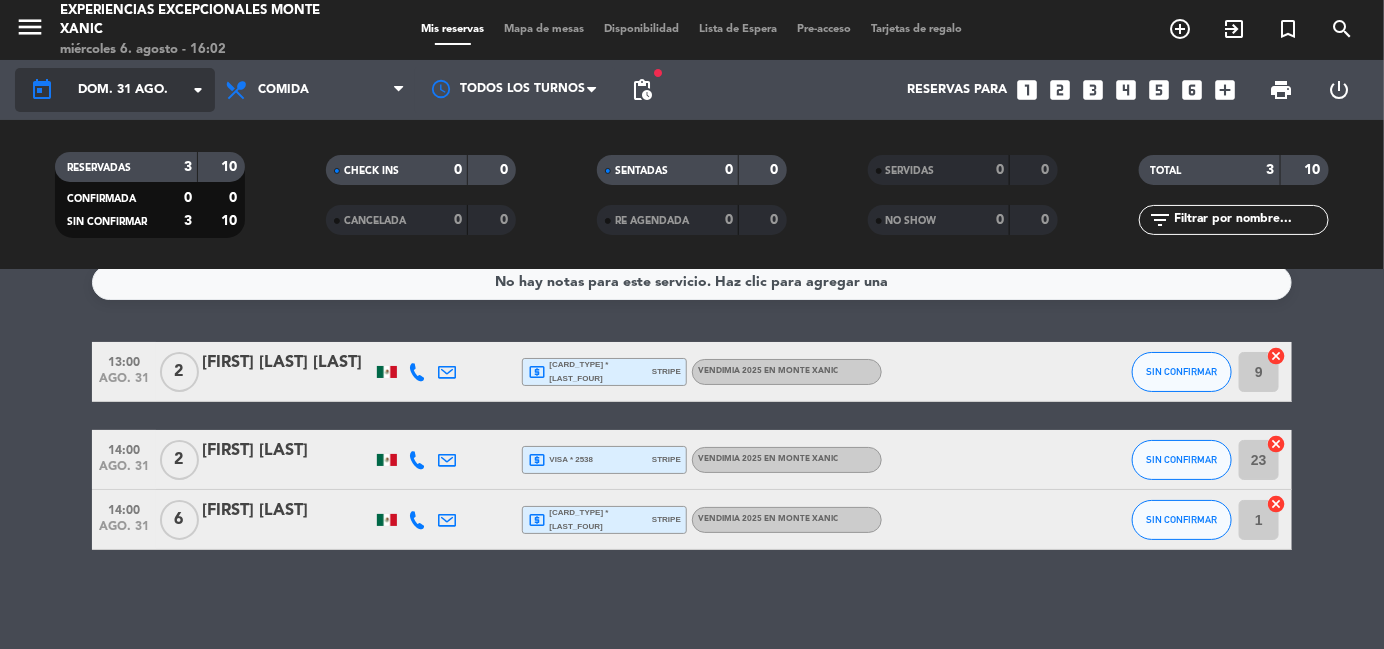click on "arrow_drop_down" 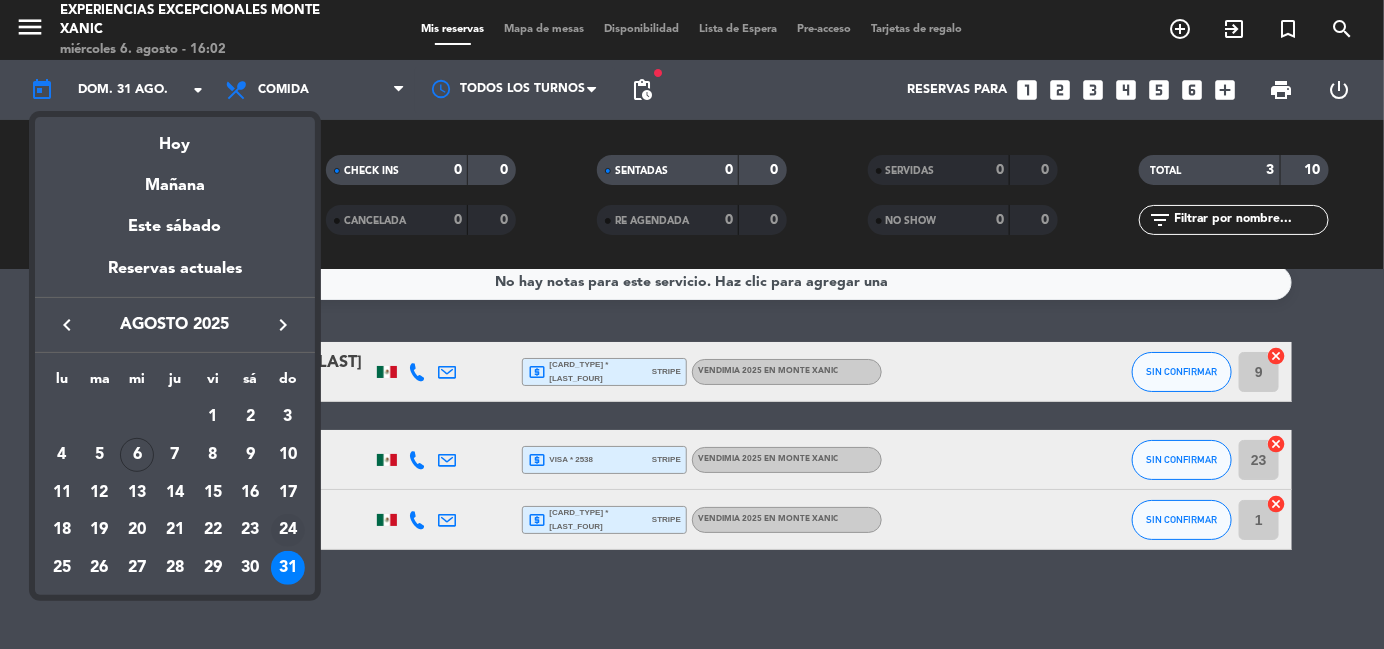 click on "24" at bounding box center [288, 531] 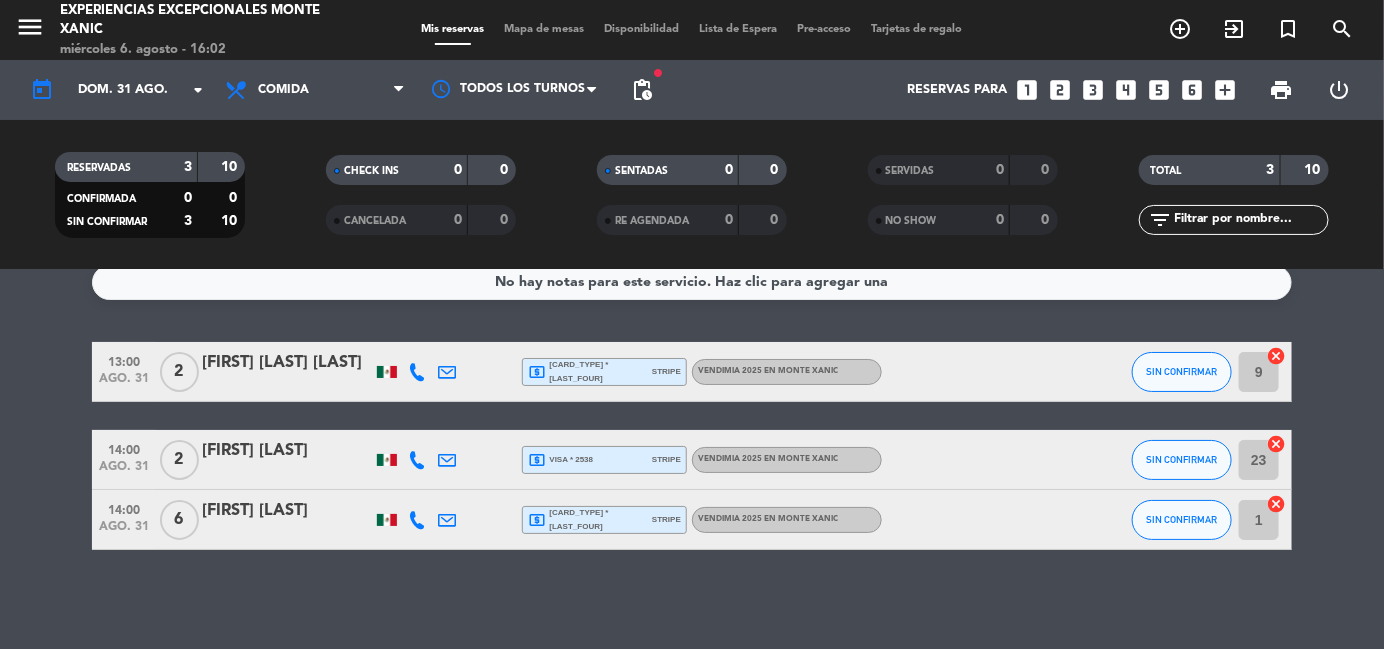 type on "dom. 24 ago." 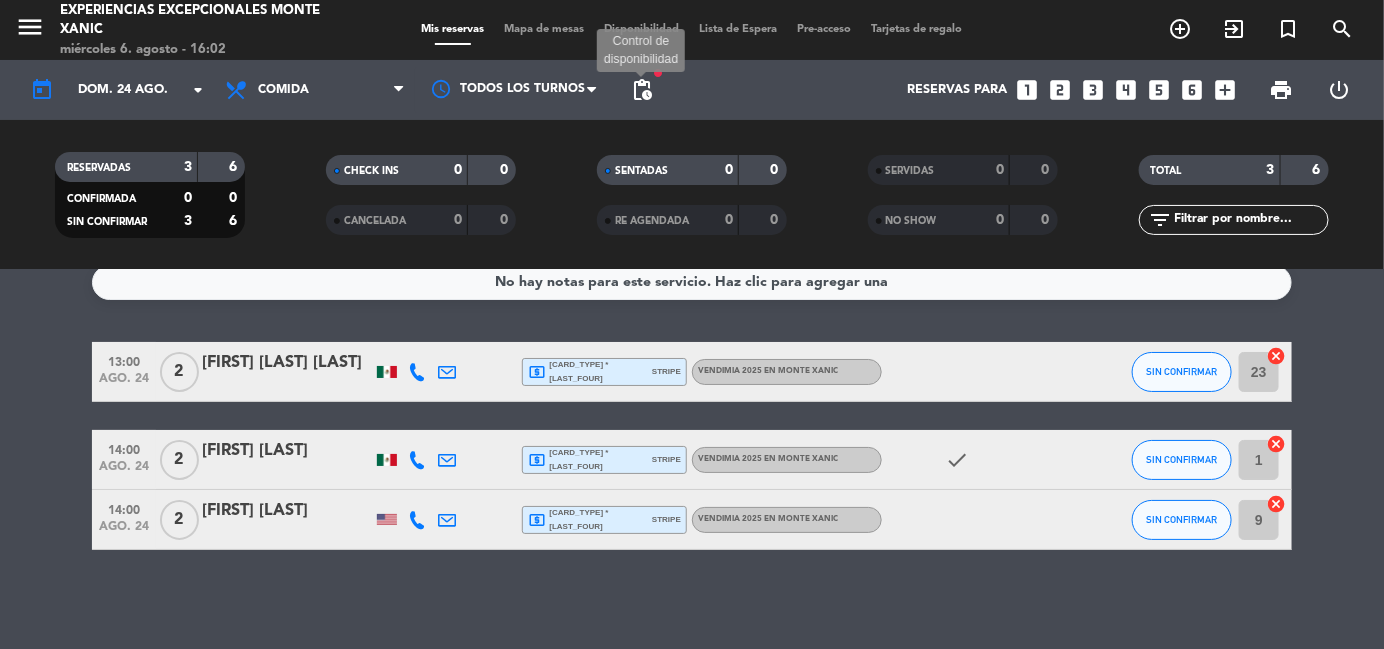 click on "pending_actions" 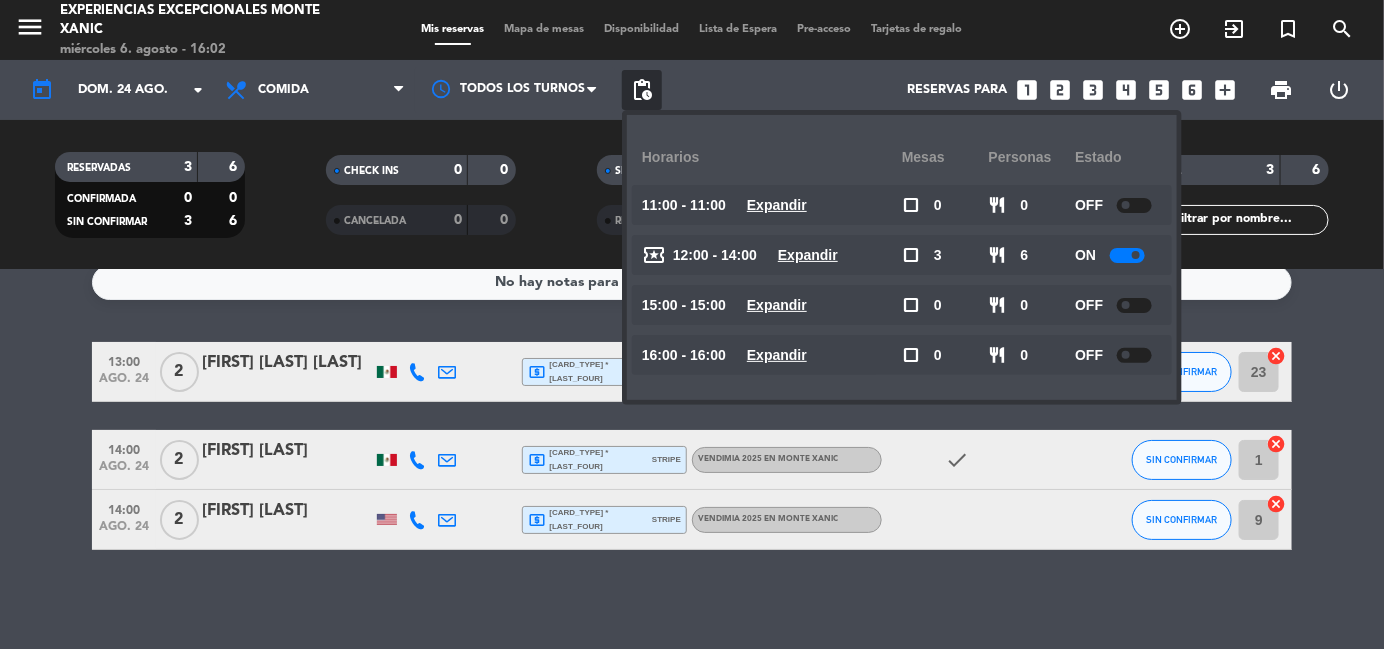 click on ", [TIME] [MONTH]. [DAY] [NUMBER] [FIRST] [LAST] [CARD_TYPE] * [LAST_FOUR] [BRAND] [EVENT] [NUMBER] cancel [TIME] [MONTH]. [DAY] [NUMBER] [FIRST] [LAST] [CARD_TYPE] * [LAST_FOUR] [BRAND] [EVENT] check [NUMBER] cancel [TIME] [MONTH]. [DAY] [NUMBER] [FIRST] [LAST] [CARD_TYPE] * [LAST_FOUR] [BRAND] [EVENT] [NUMBER] cancel" 